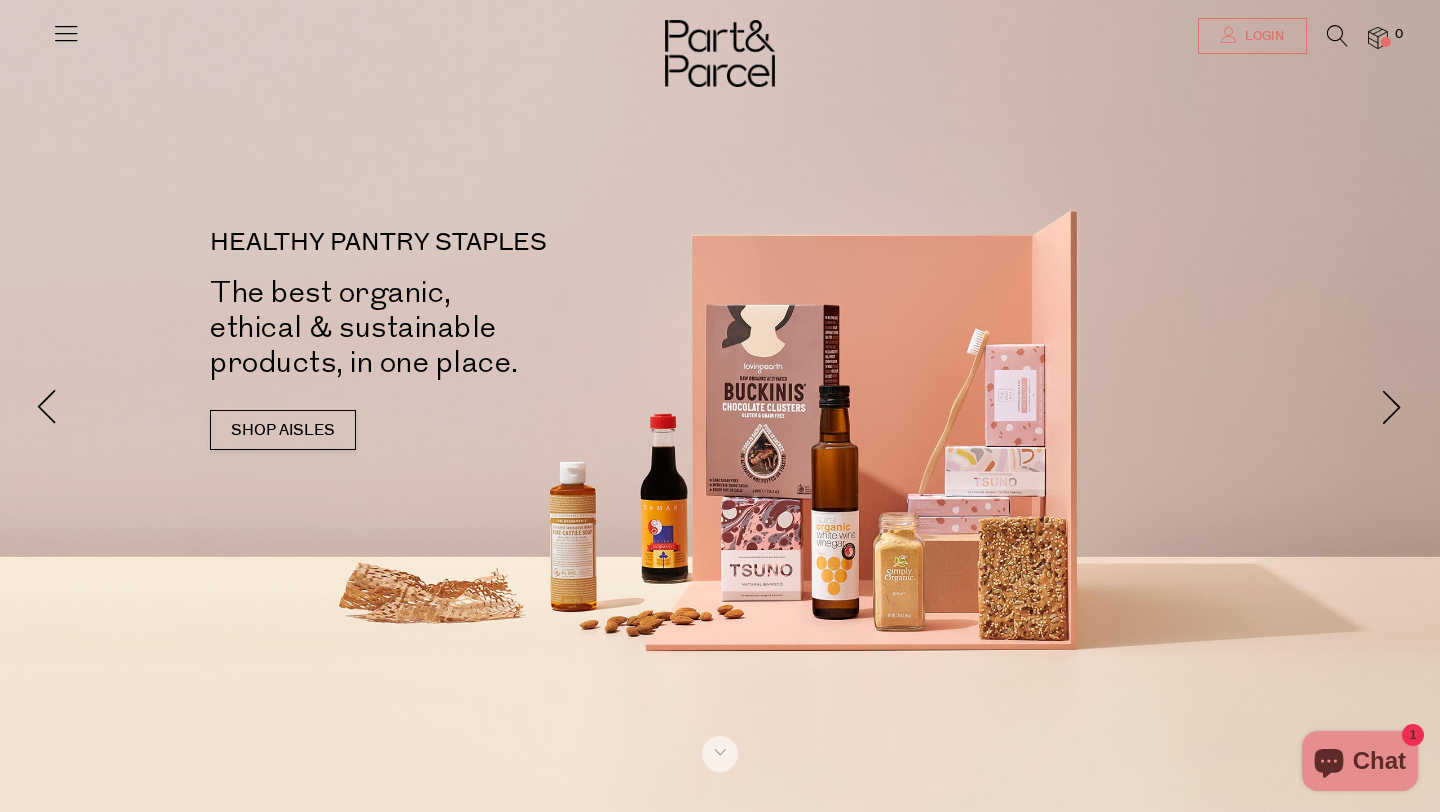 type on "[PERSON_NAME][EMAIL_ADDRESS][DOMAIN_NAME]" 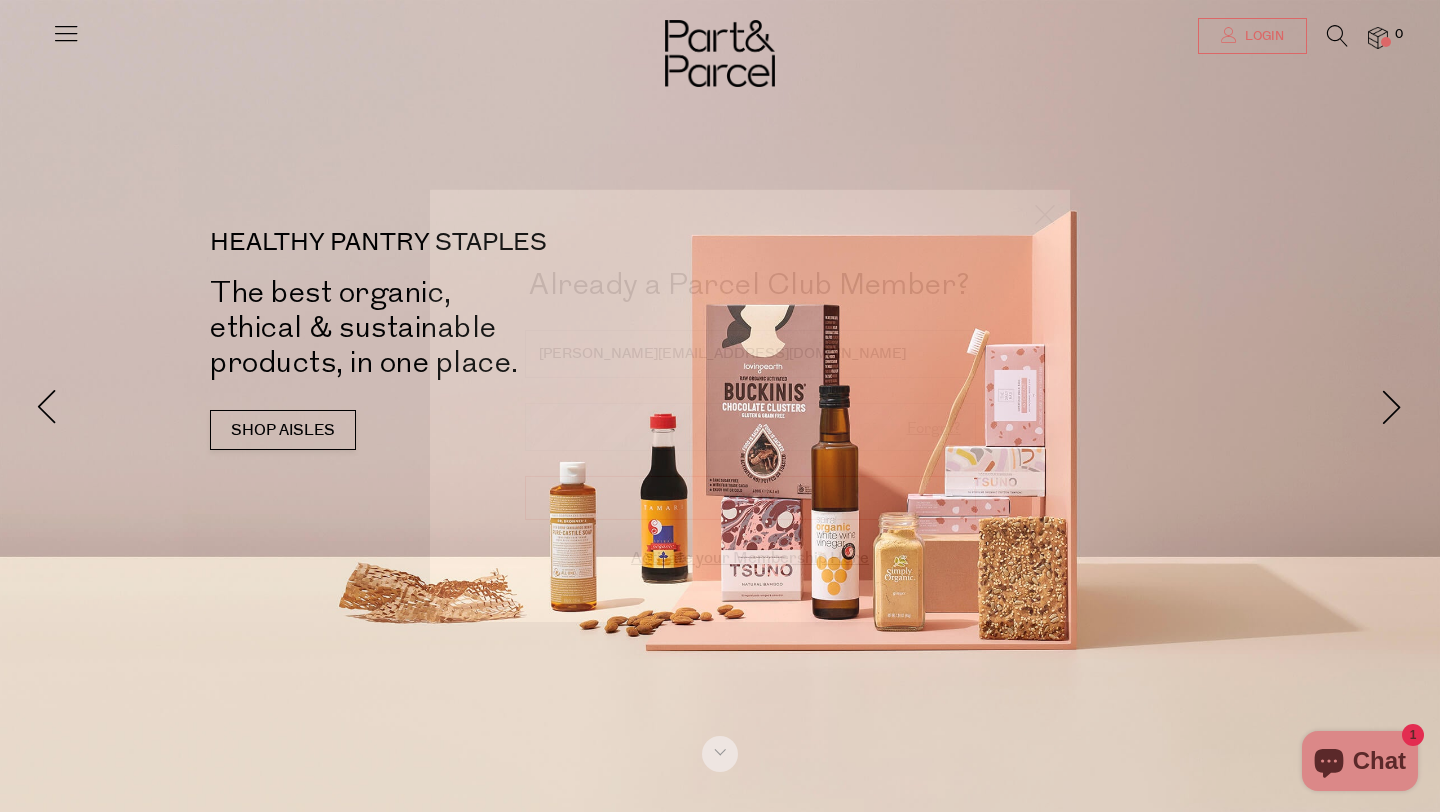 scroll, scrollTop: 0, scrollLeft: 0, axis: both 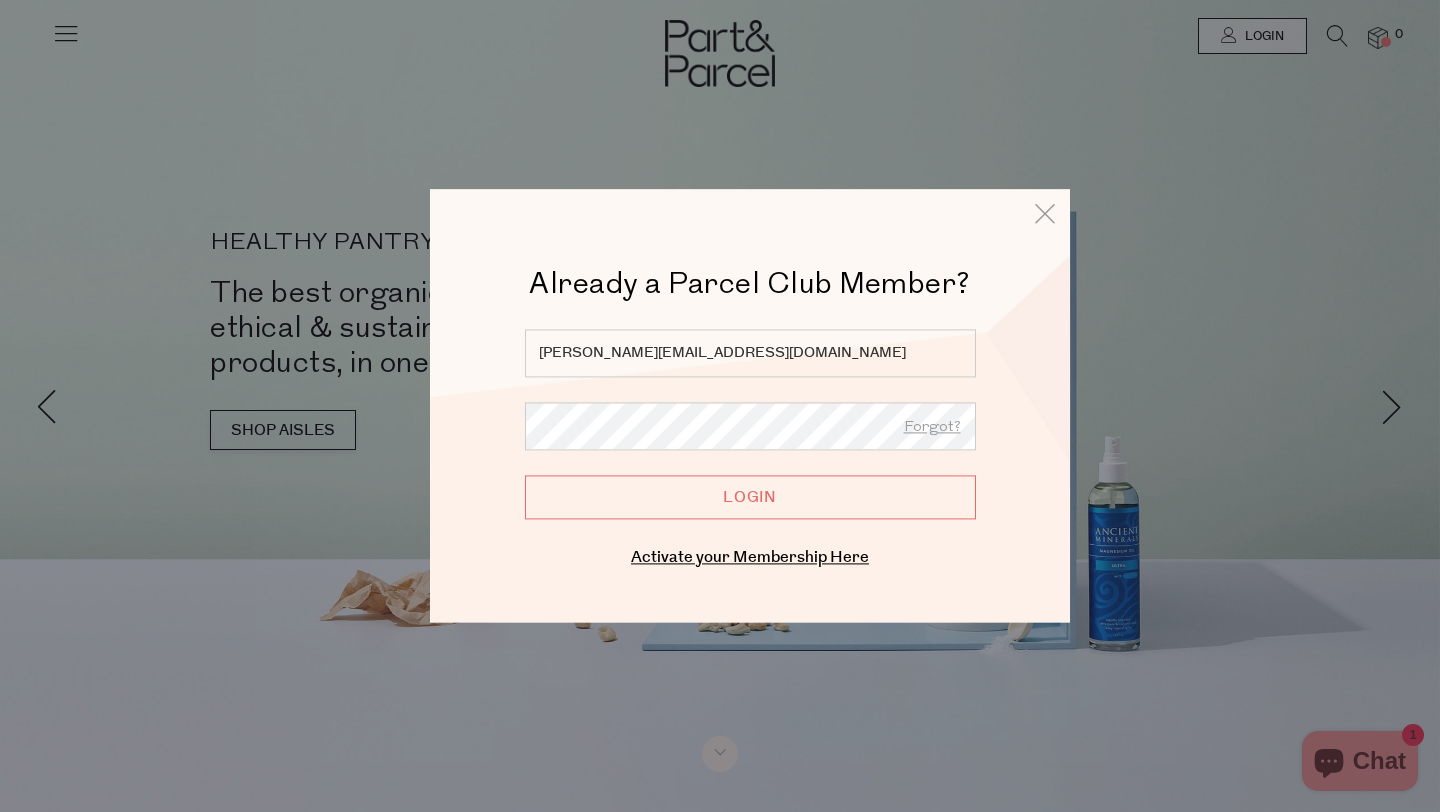 click on "Login" at bounding box center [750, 497] 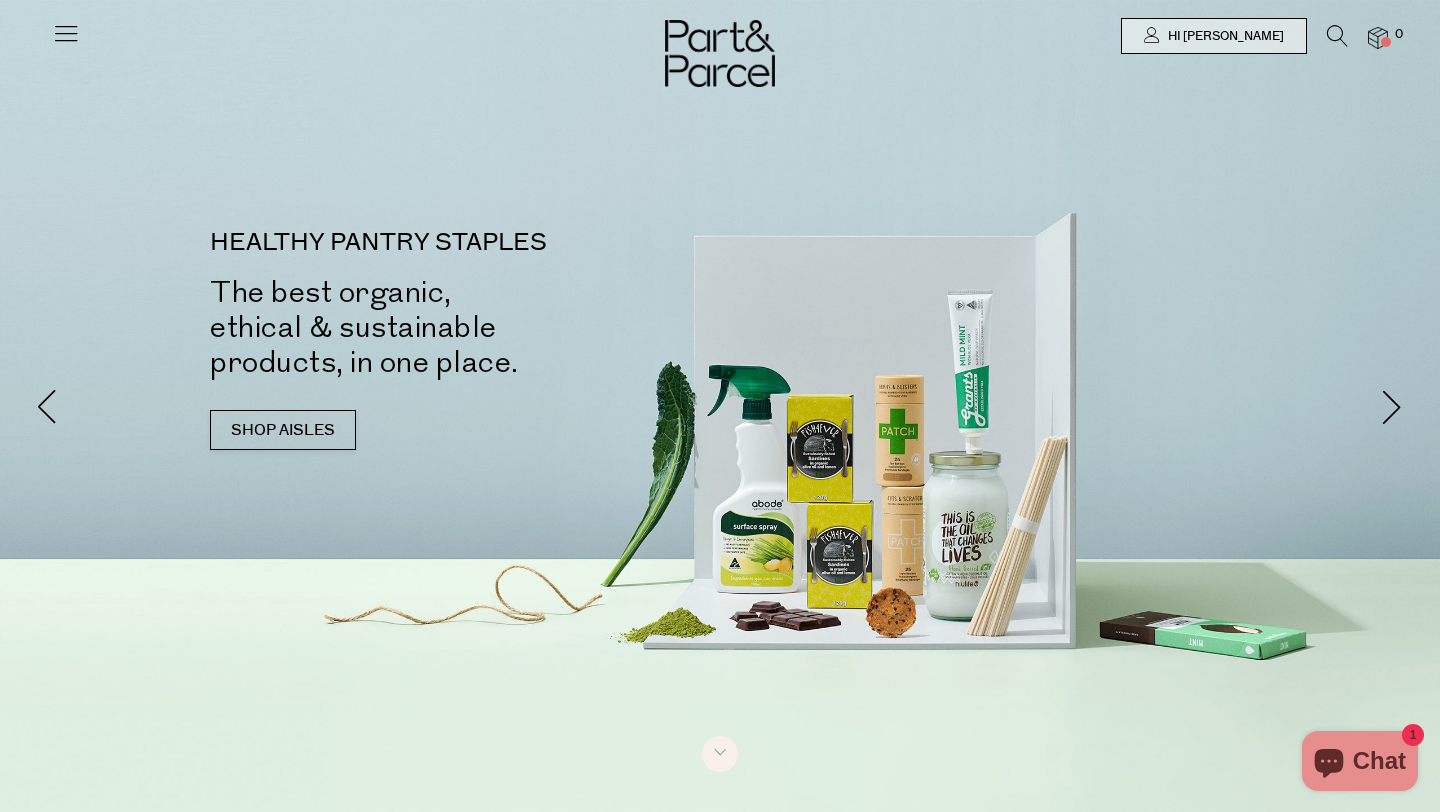 scroll, scrollTop: 0, scrollLeft: 0, axis: both 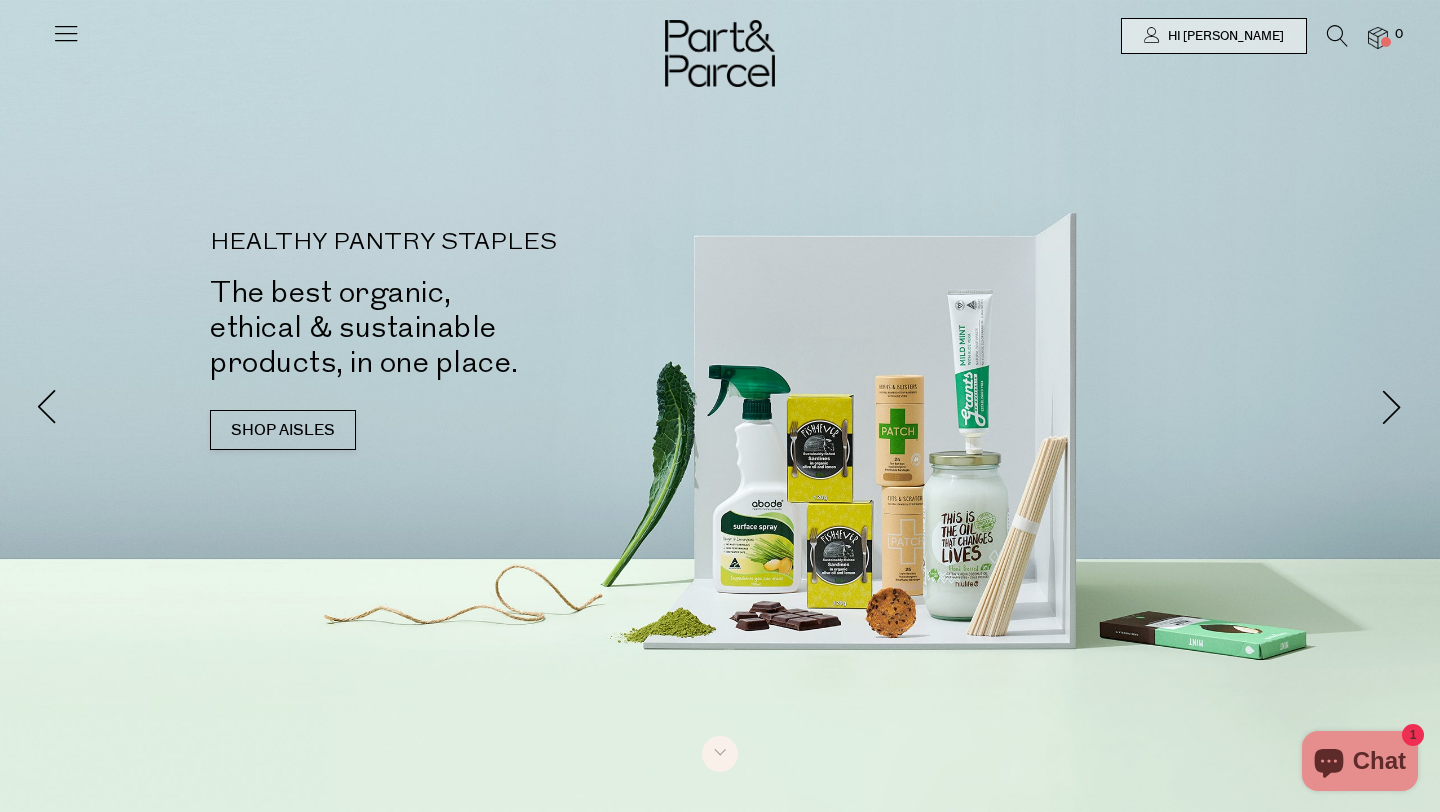 click at bounding box center (66, 33) 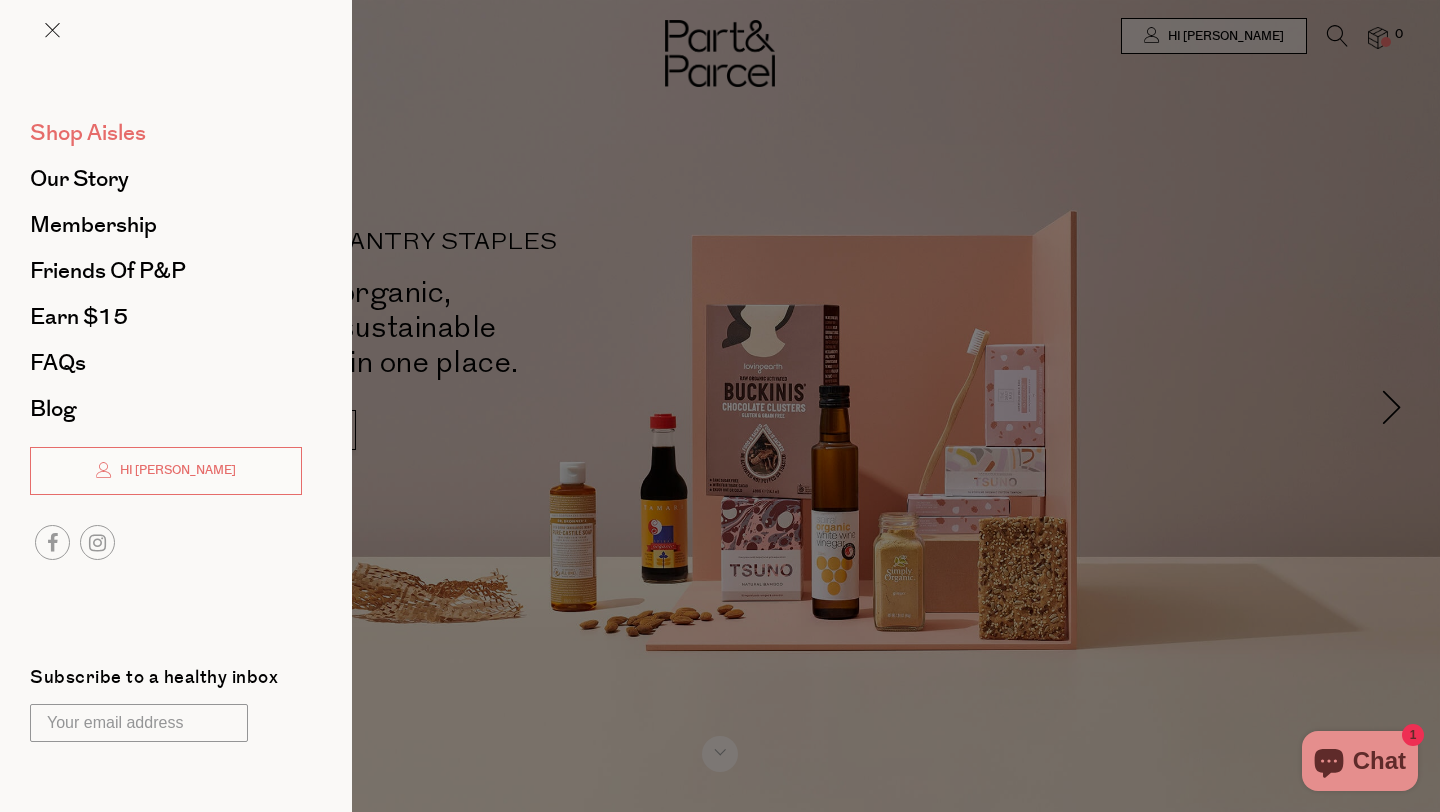 click on "Shop Aisles" at bounding box center (88, 133) 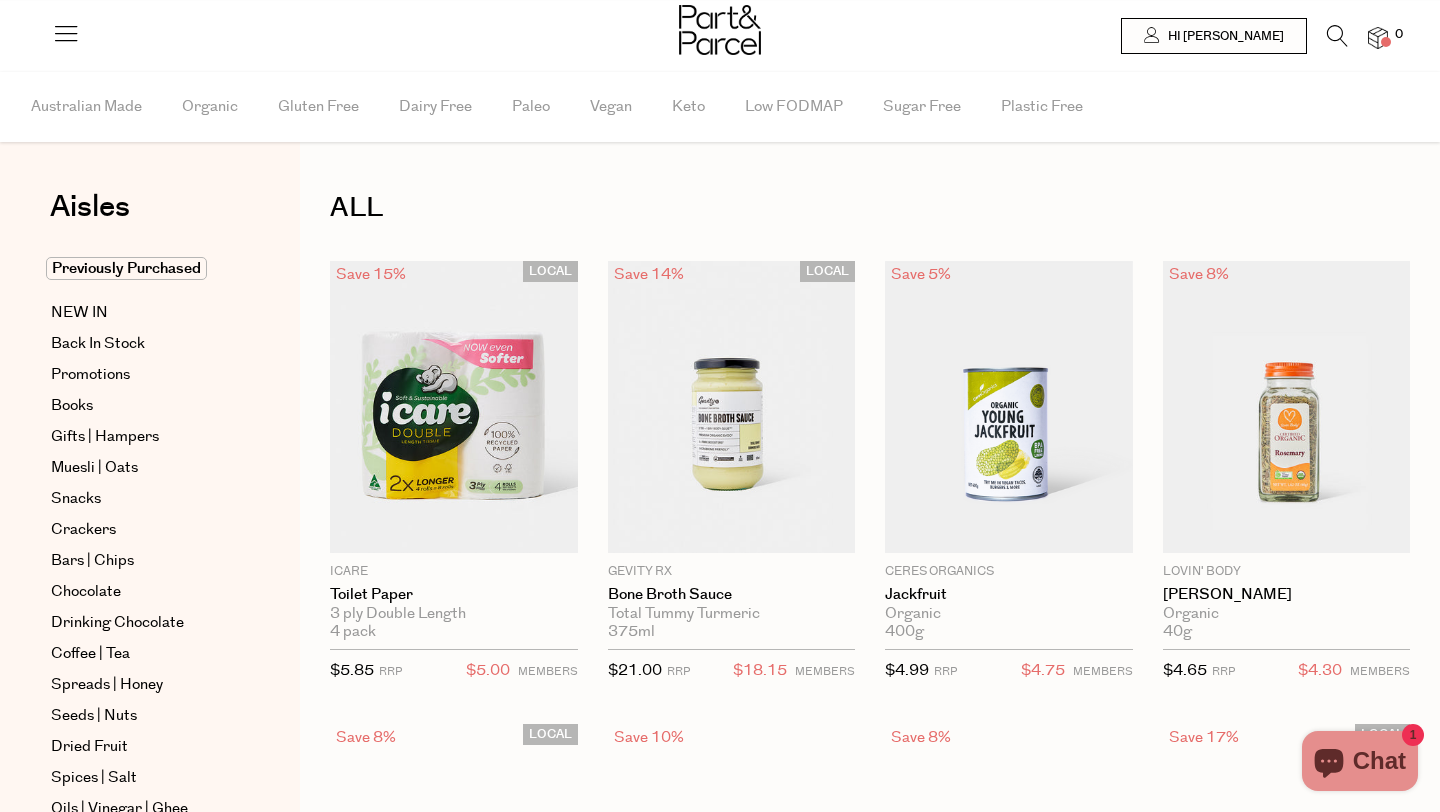 scroll, scrollTop: 0, scrollLeft: 0, axis: both 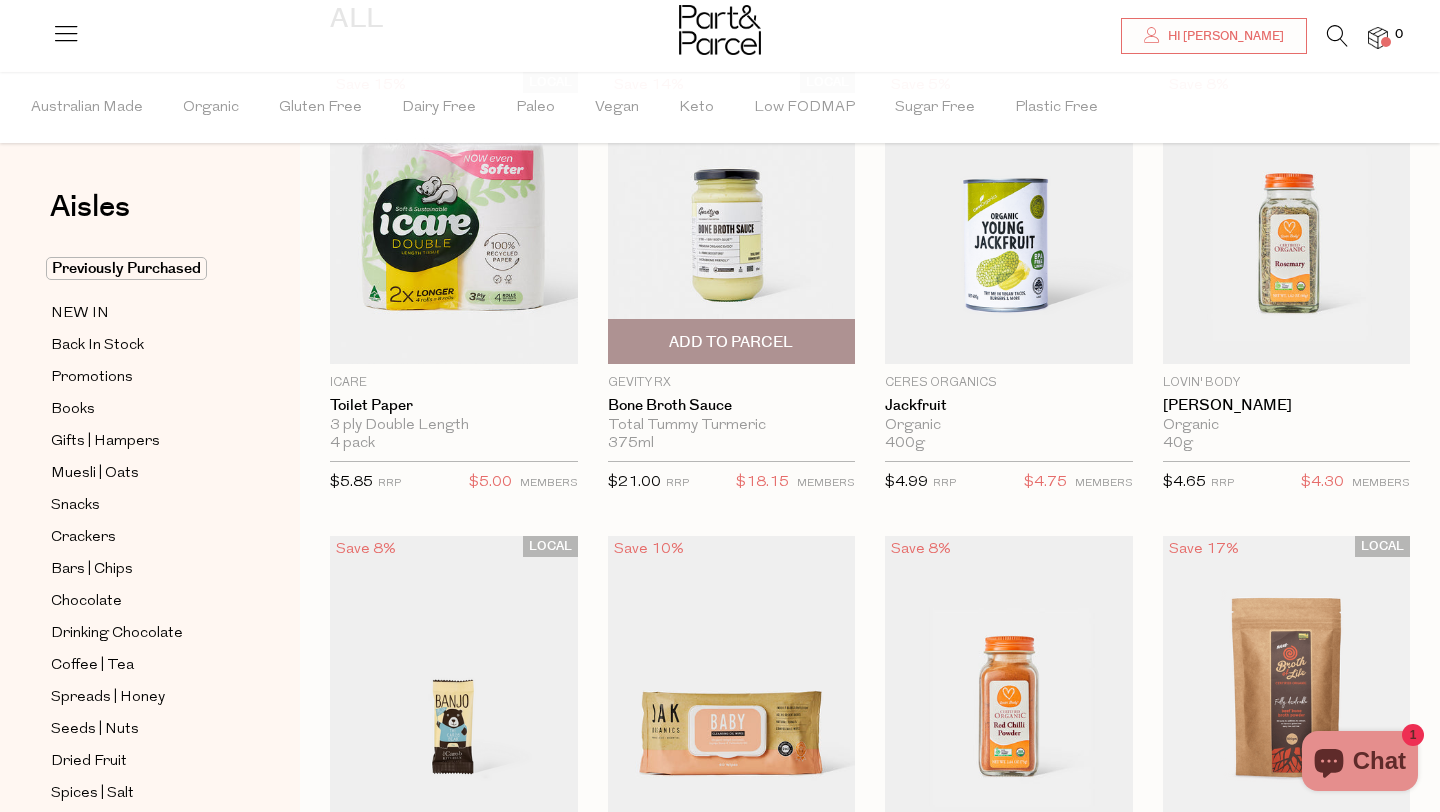 click at bounding box center (732, 218) 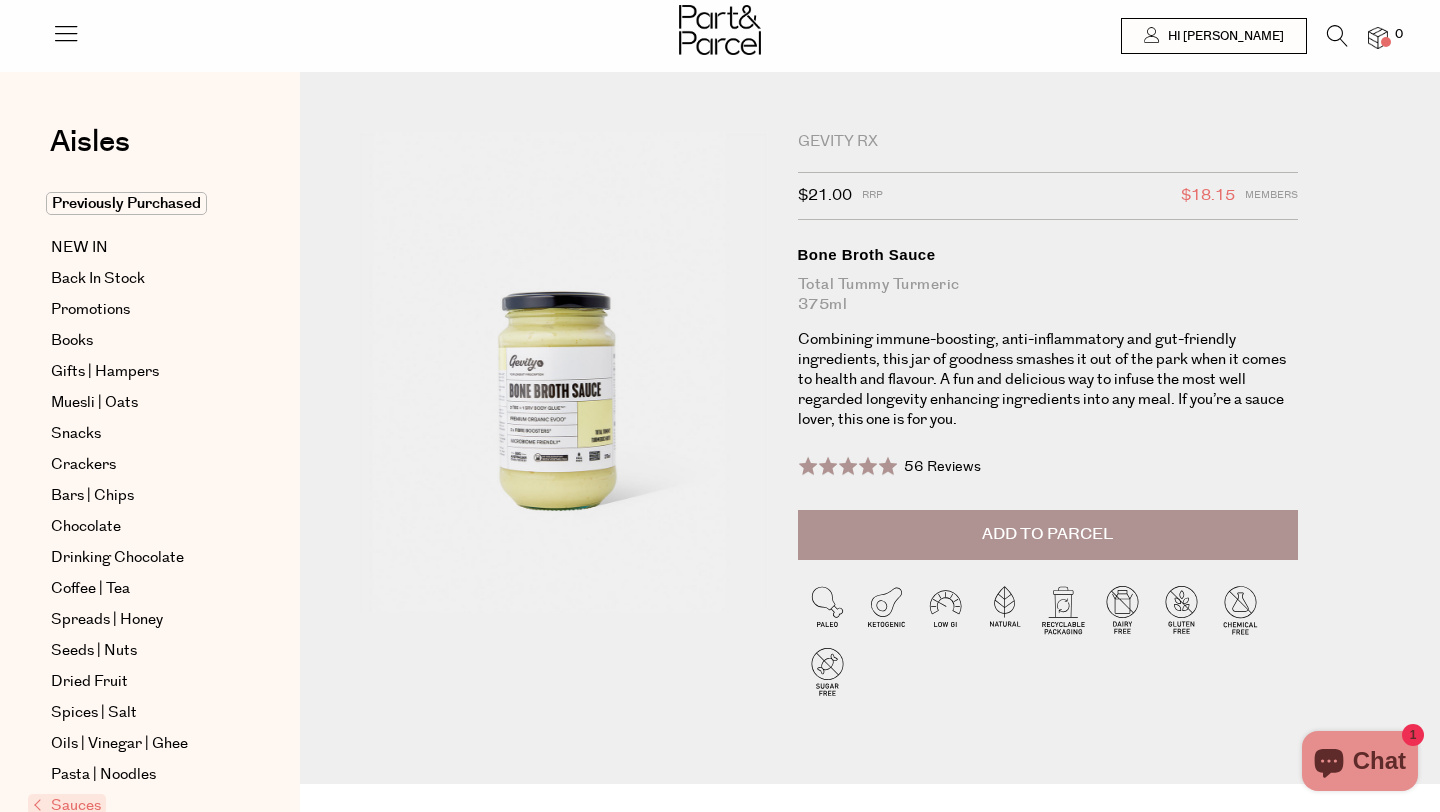 scroll, scrollTop: 0, scrollLeft: 0, axis: both 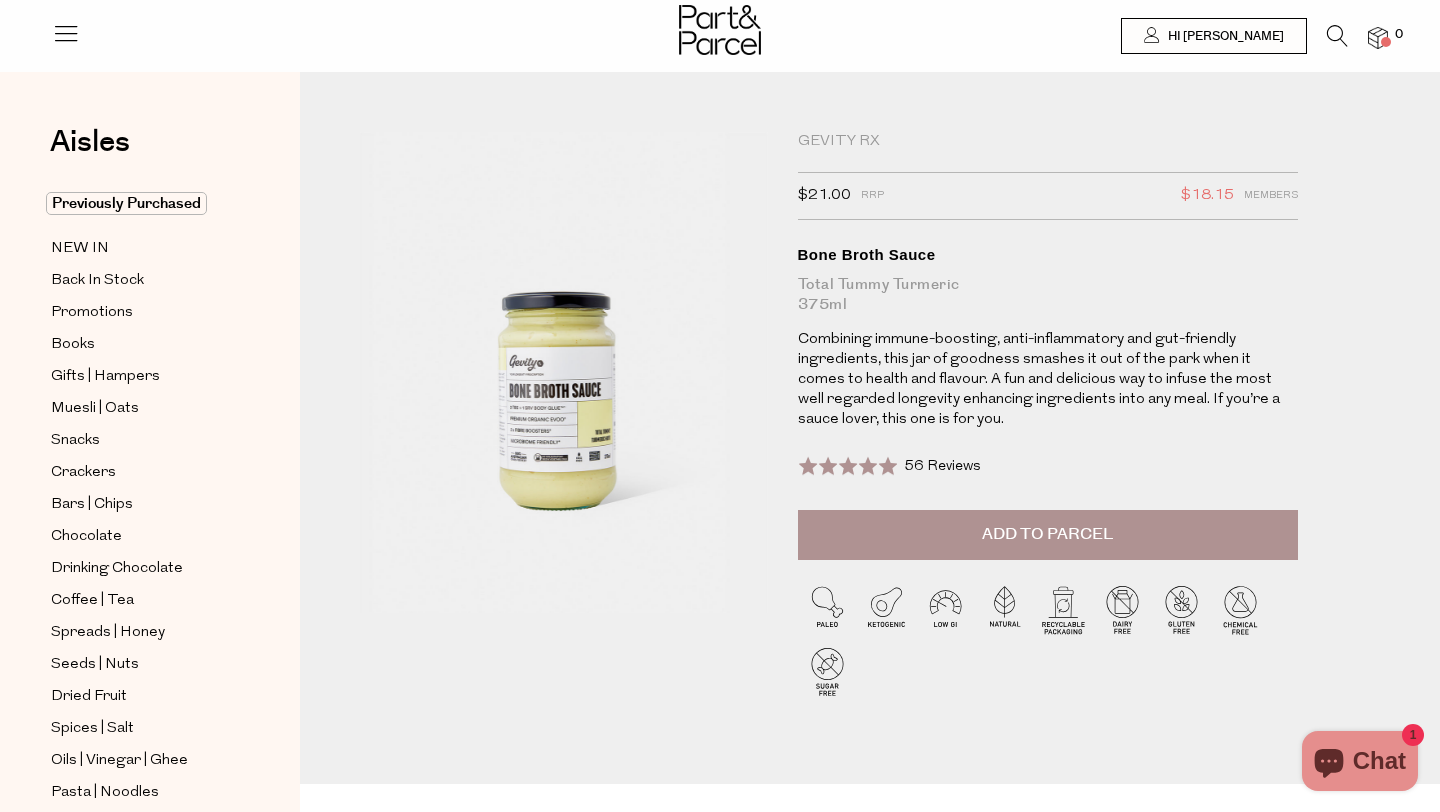 click on "Add to Parcel" at bounding box center (1048, 535) 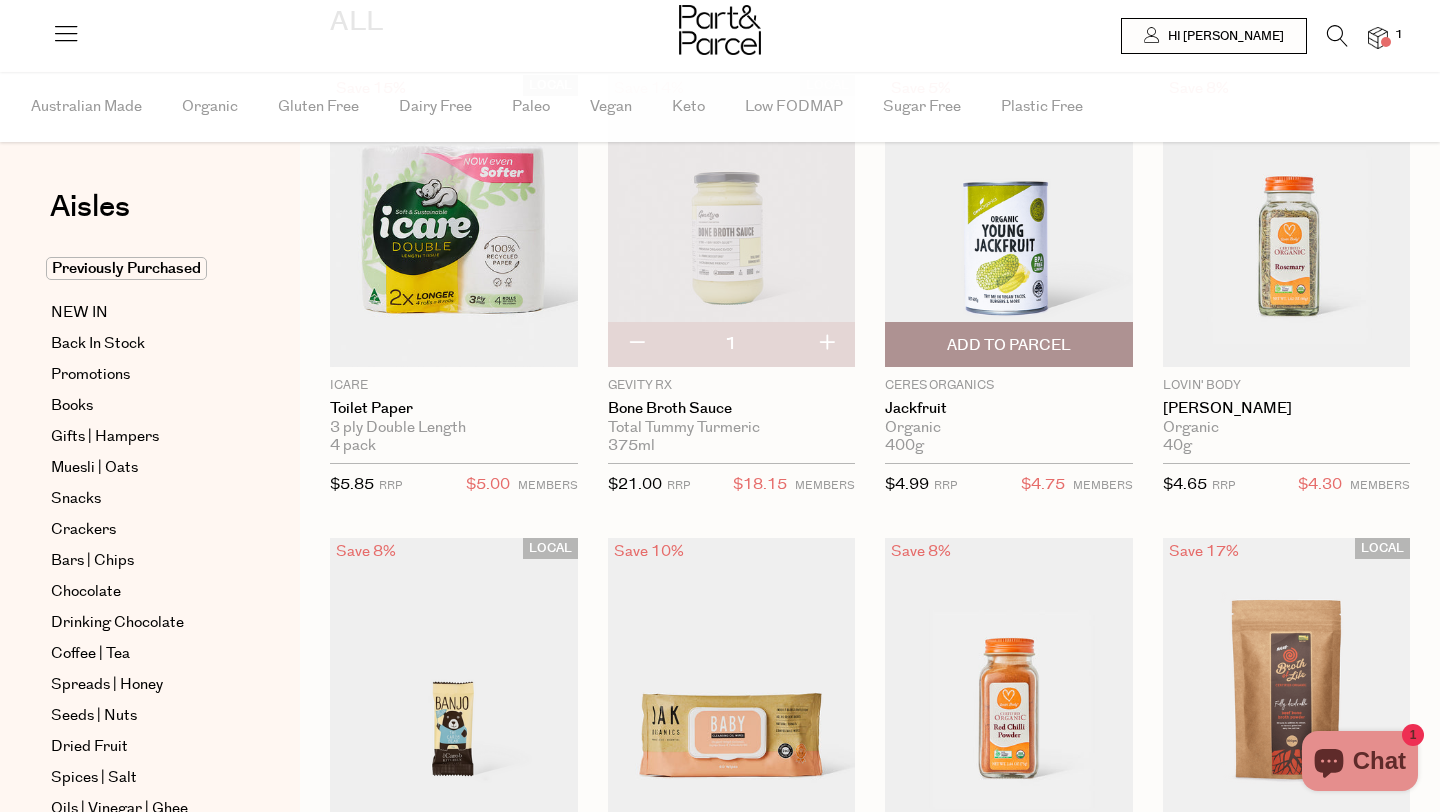 scroll, scrollTop: 186, scrollLeft: 0, axis: vertical 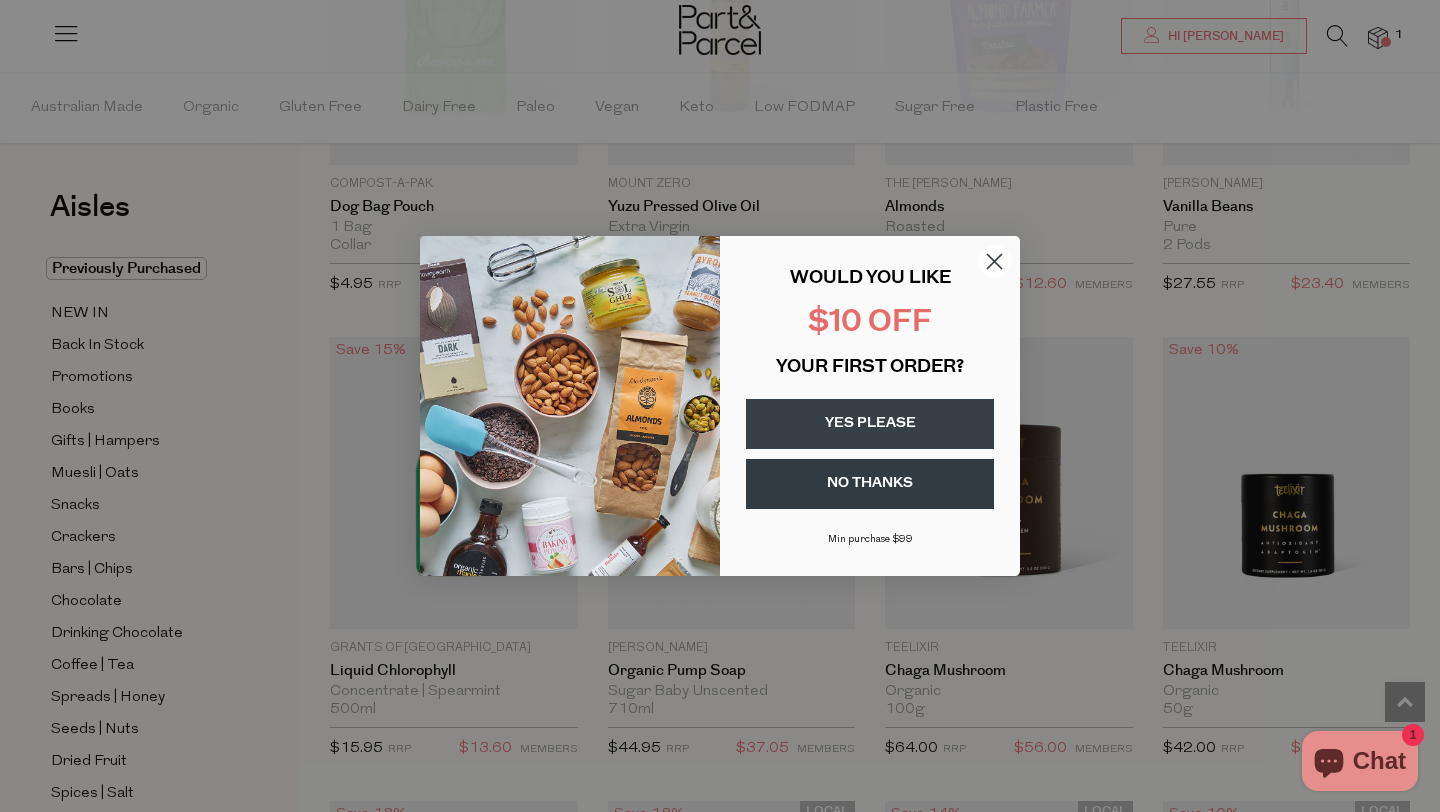 click 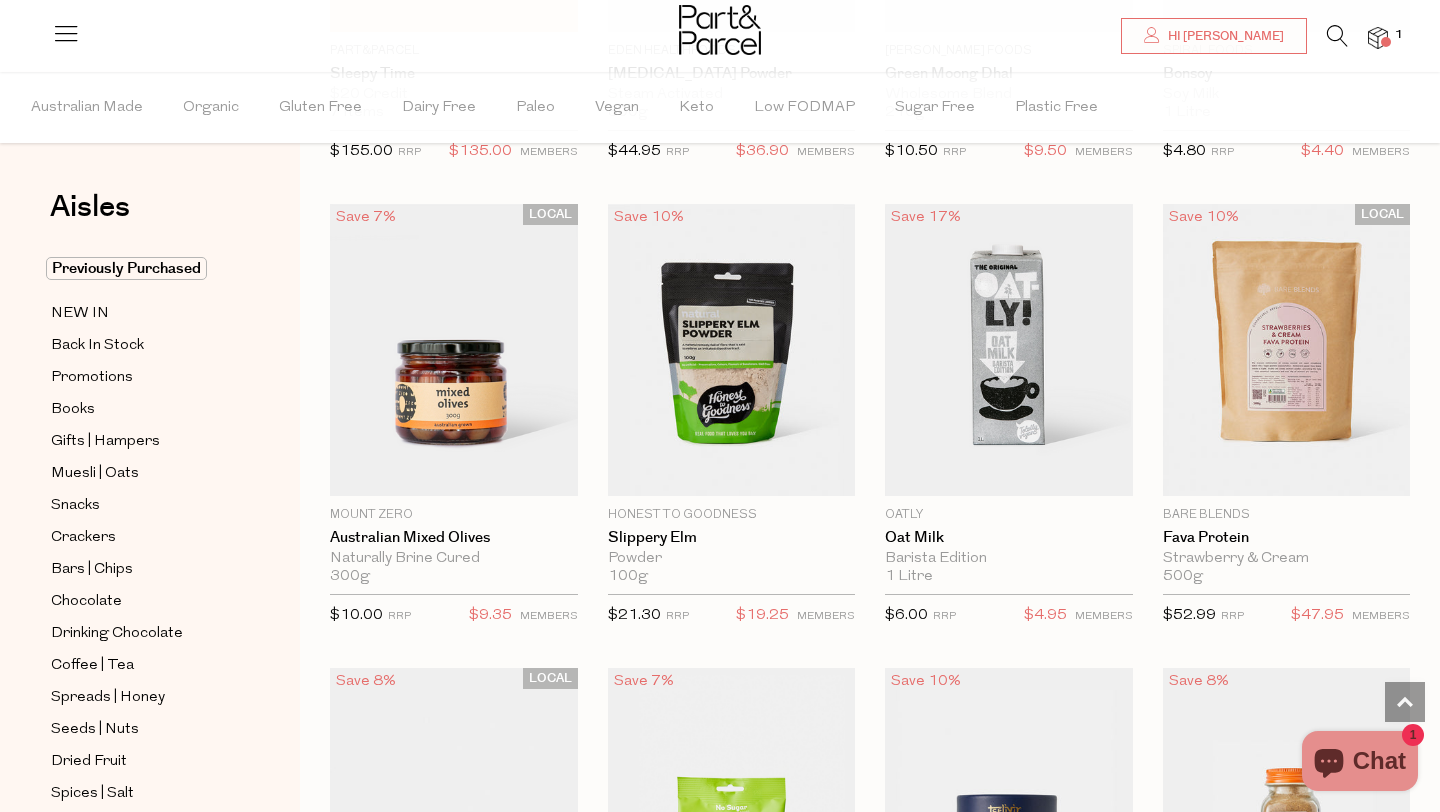 scroll, scrollTop: 7951, scrollLeft: 0, axis: vertical 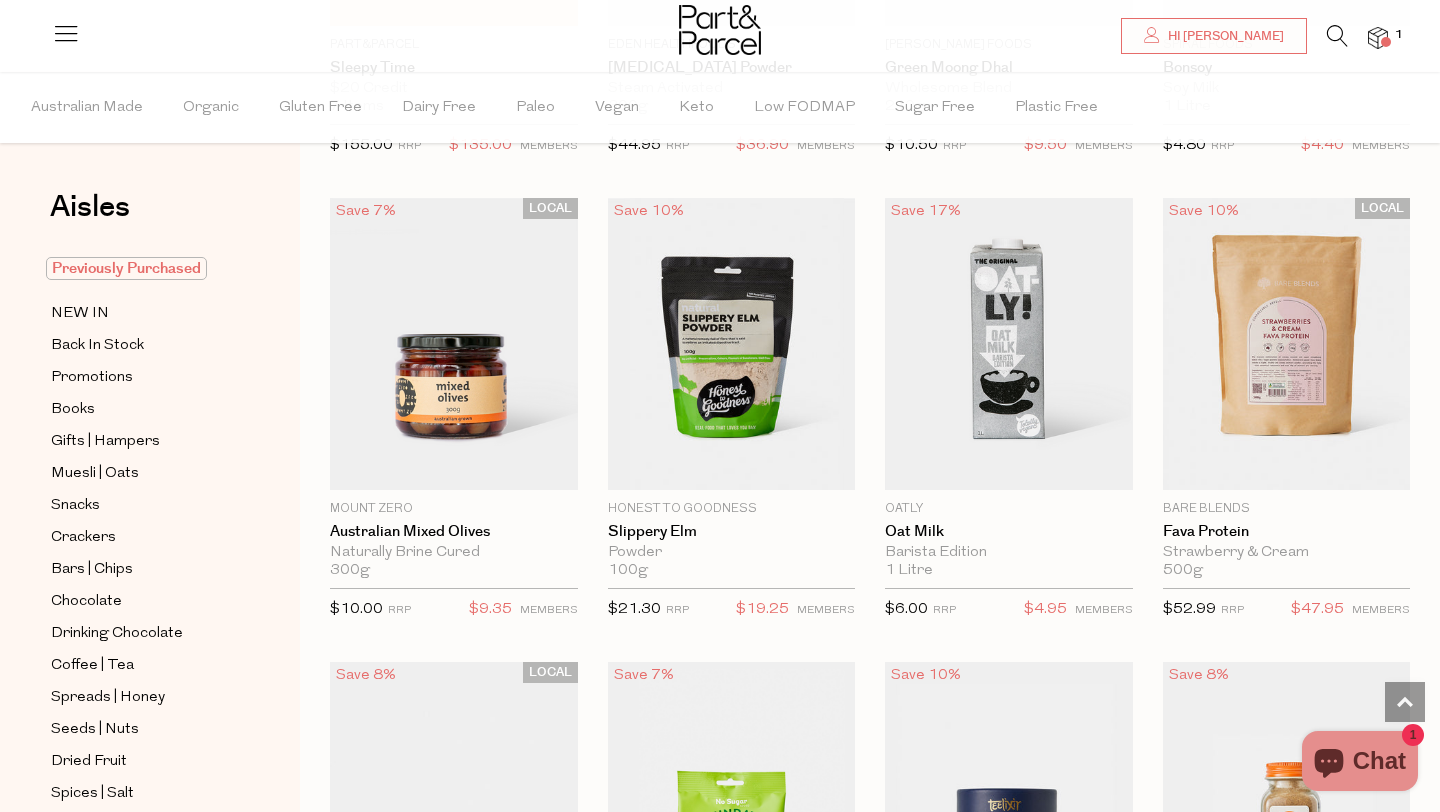 click on "Previously Purchased" at bounding box center [126, 268] 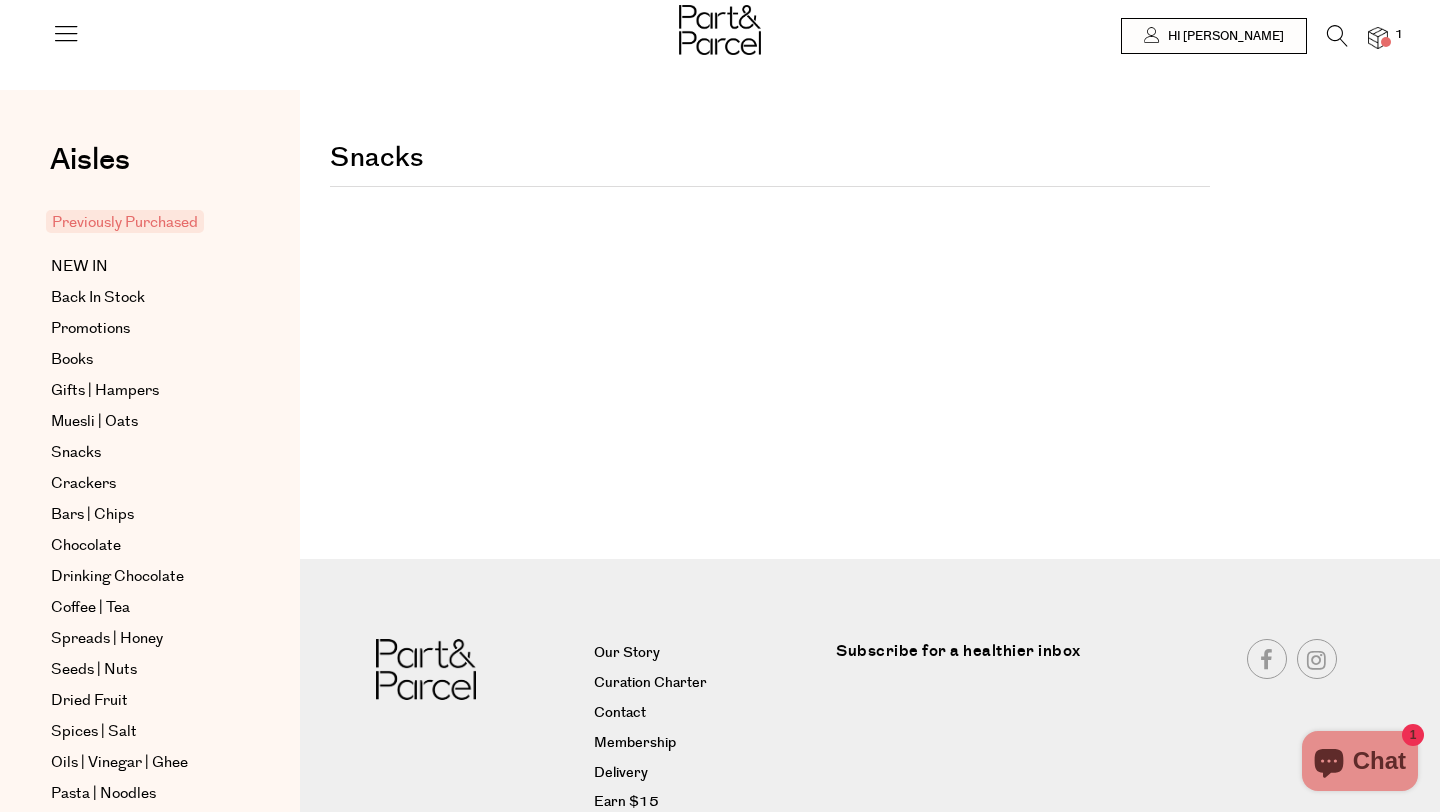 scroll, scrollTop: 0, scrollLeft: 0, axis: both 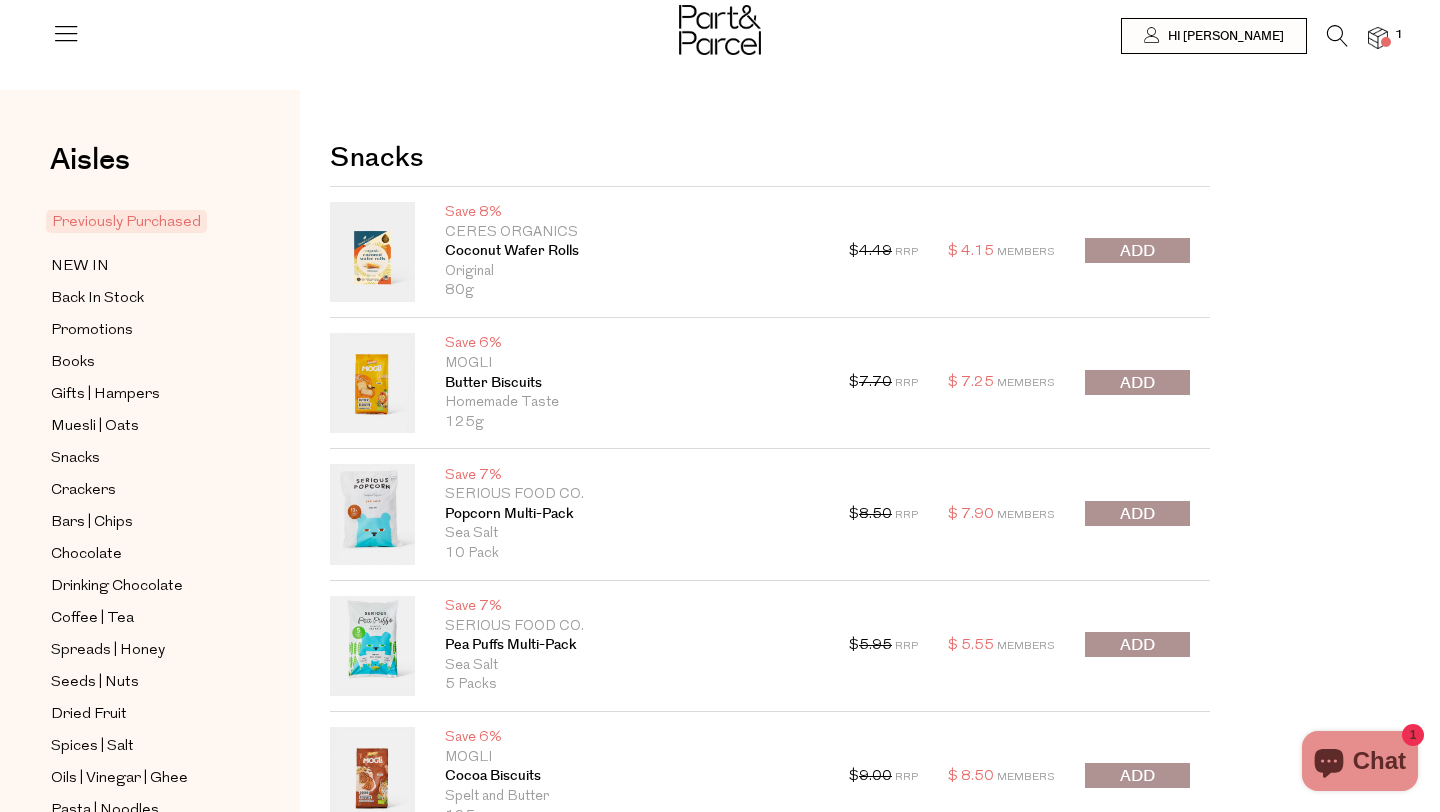click at bounding box center [1137, 251] 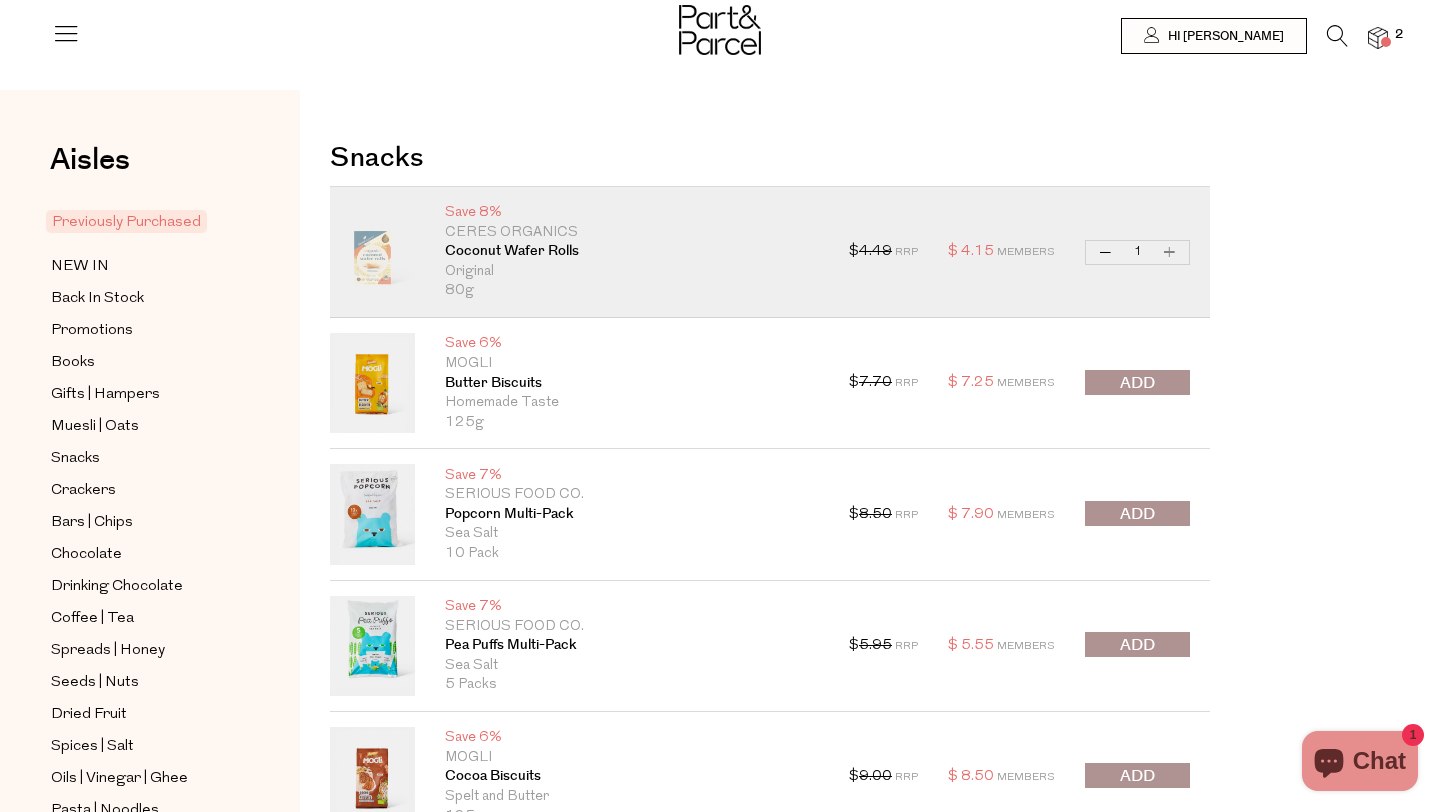 click on "Increase Coconut Wafer Rolls" at bounding box center [1170, 252] 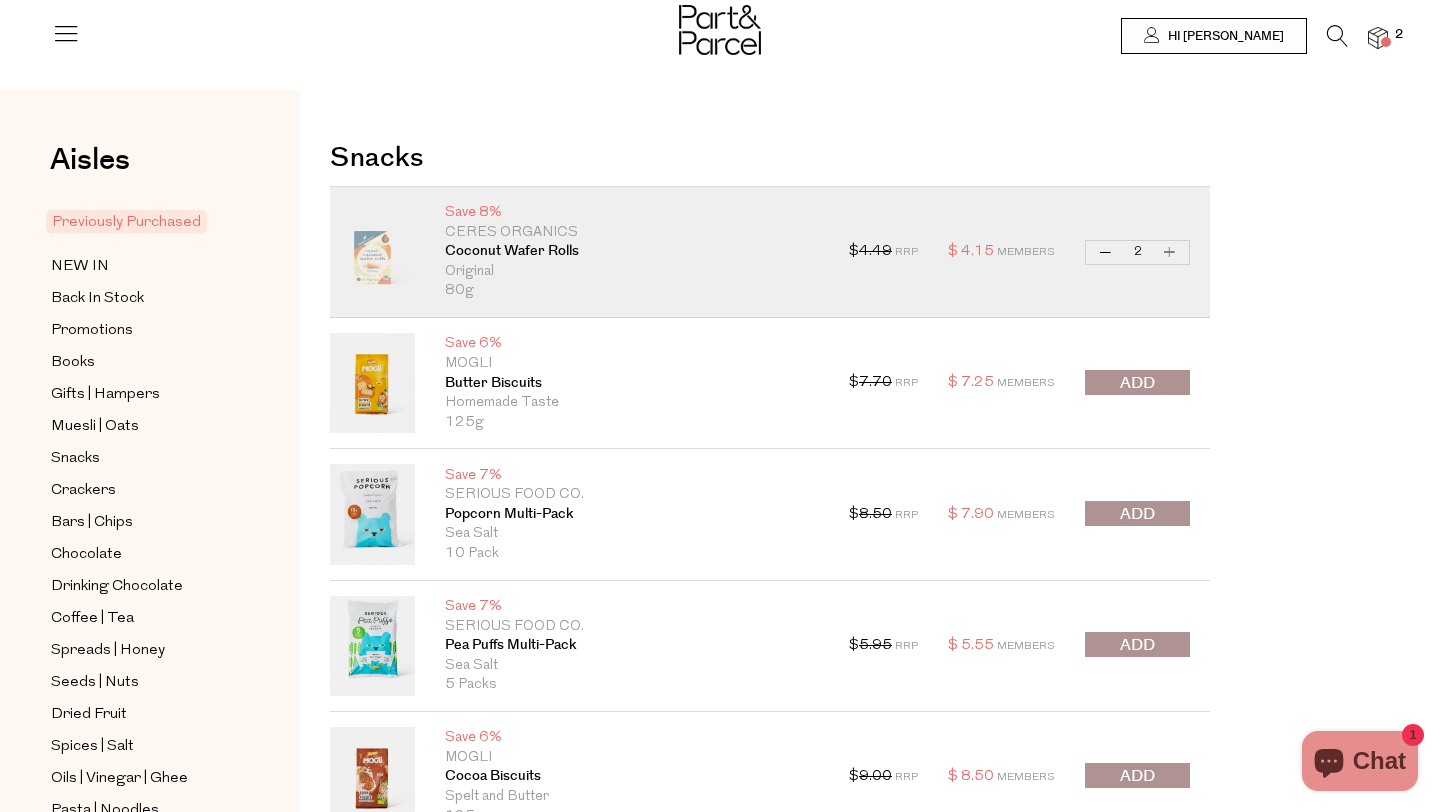 type on "2" 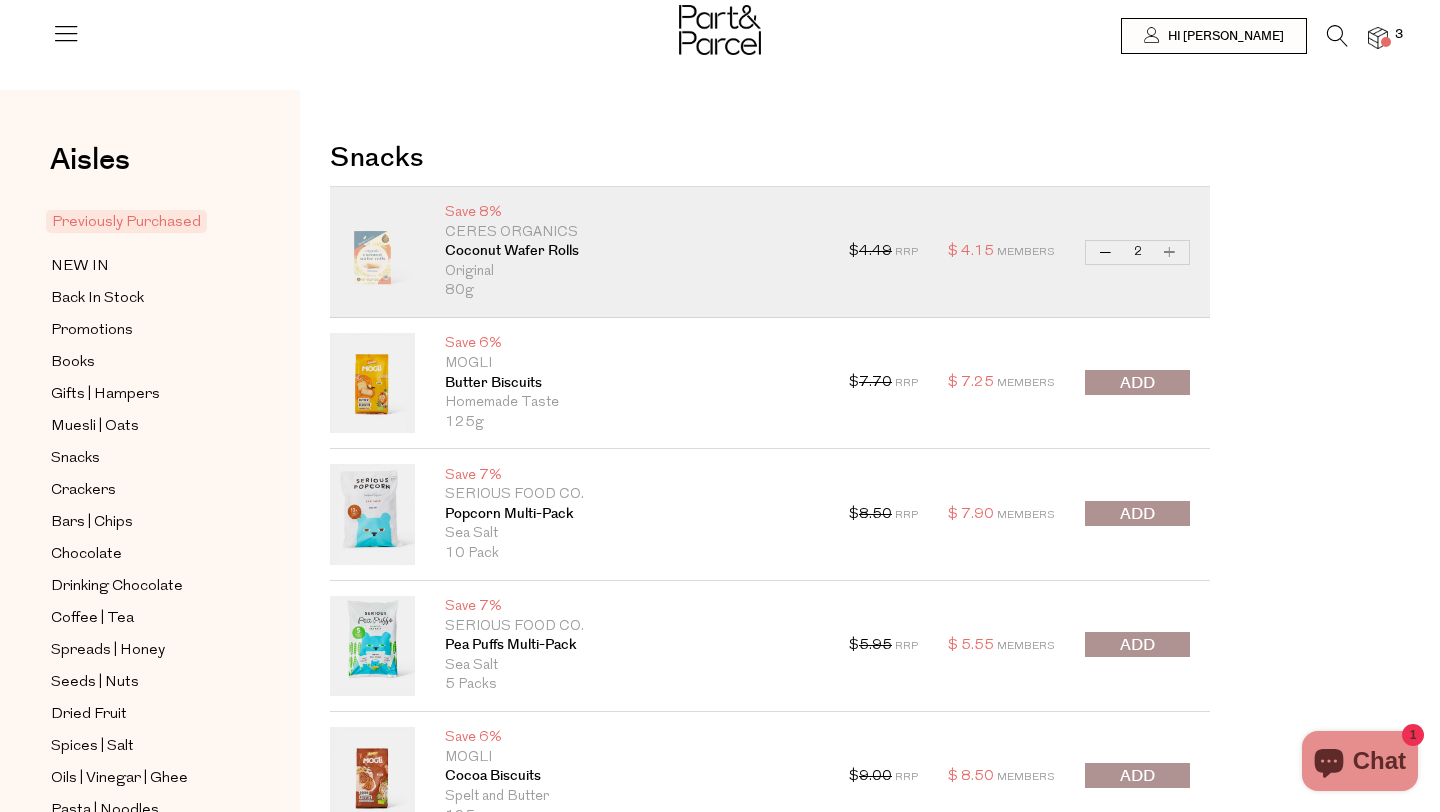 click on "Increase Coconut Wafer Rolls" at bounding box center (1170, 252) 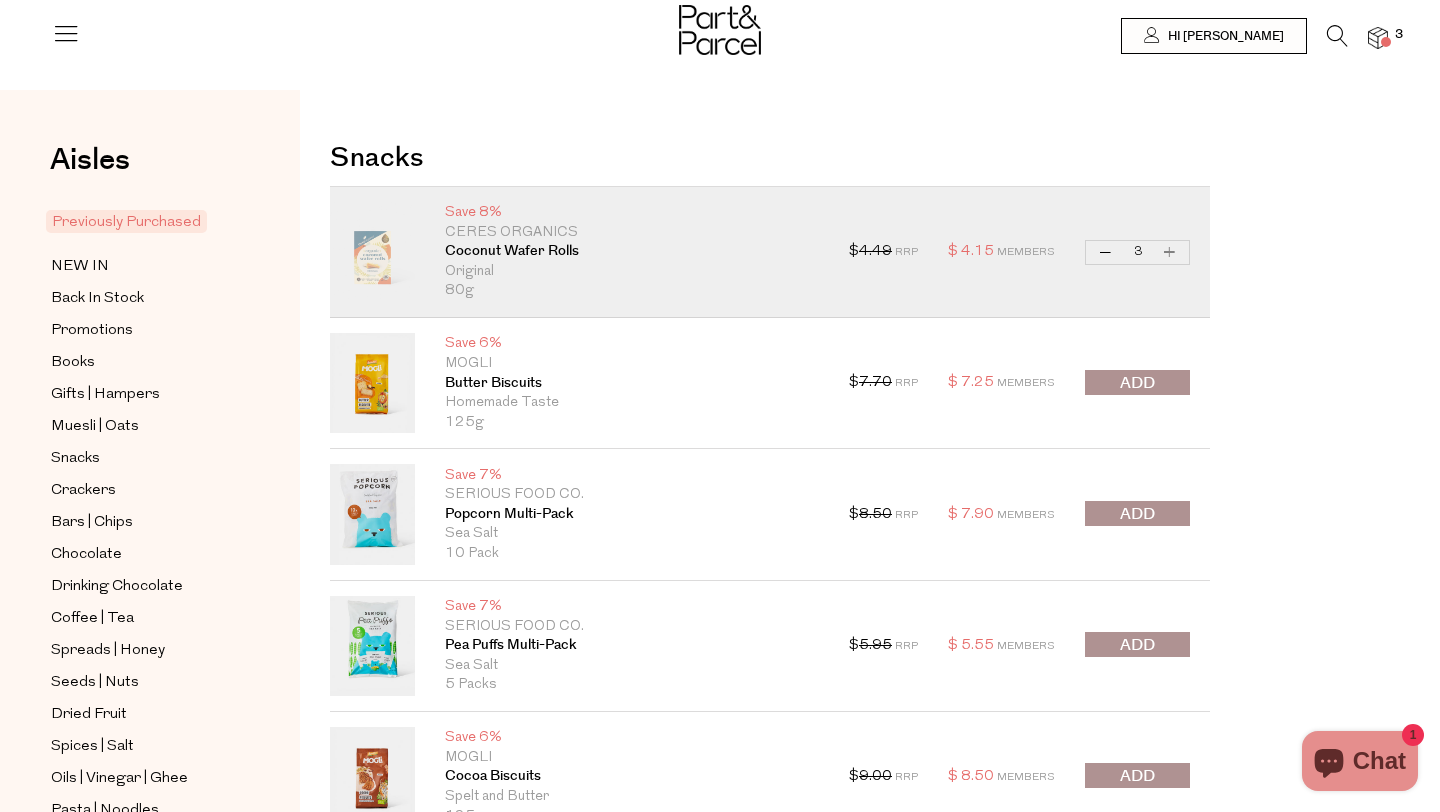 type on "3" 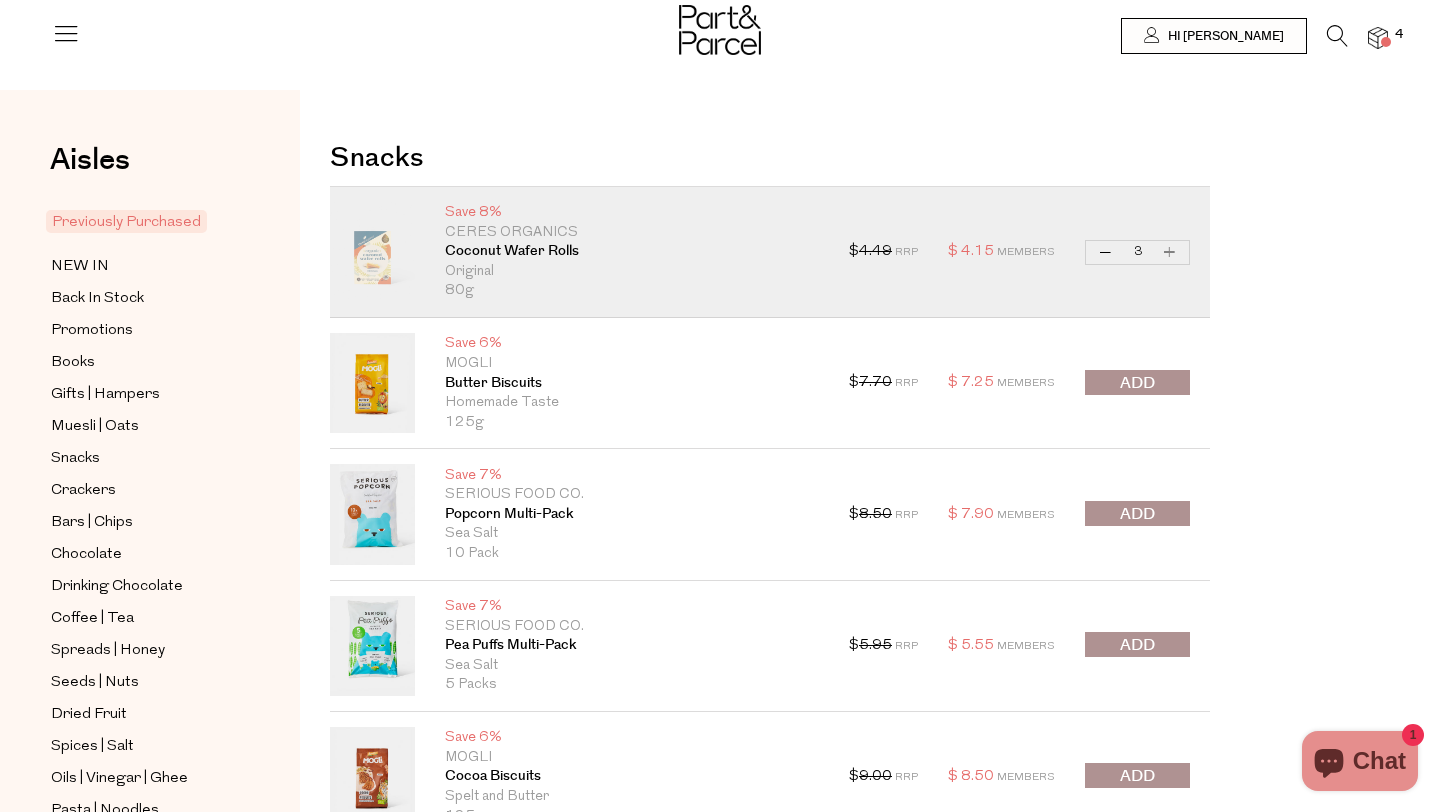 click at bounding box center [1137, 383] 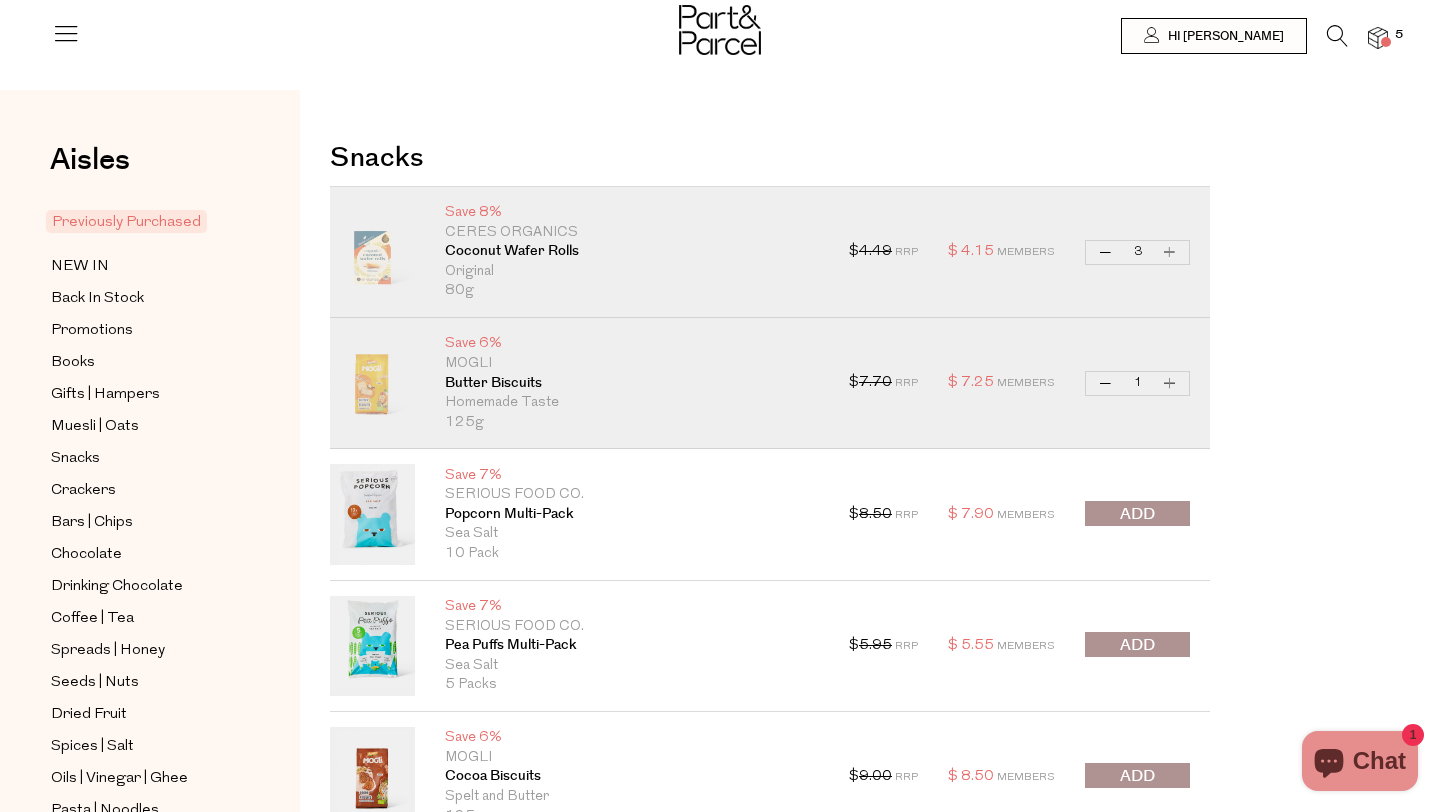 click on "Increase Butter Biscuits" at bounding box center (1170, 383) 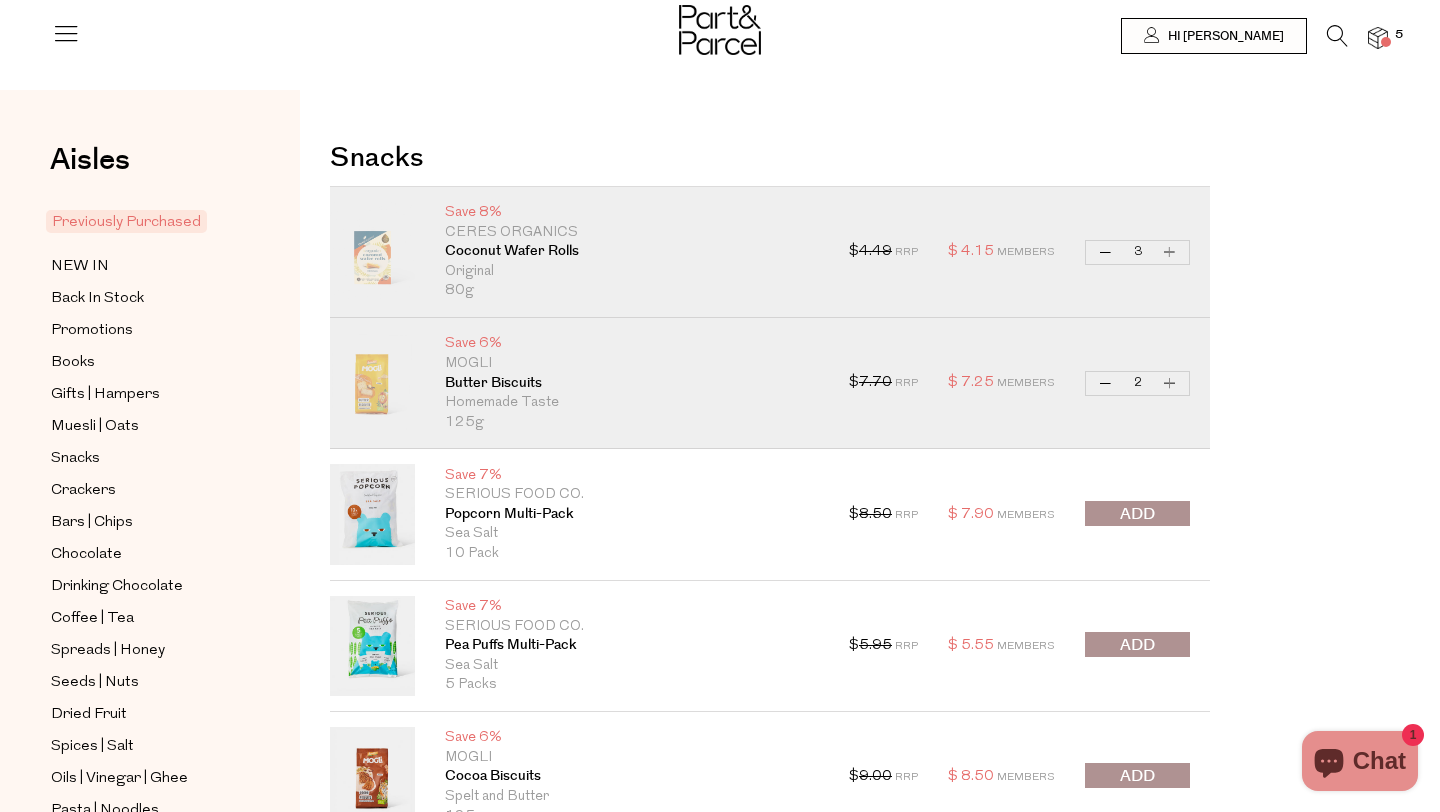 type on "2" 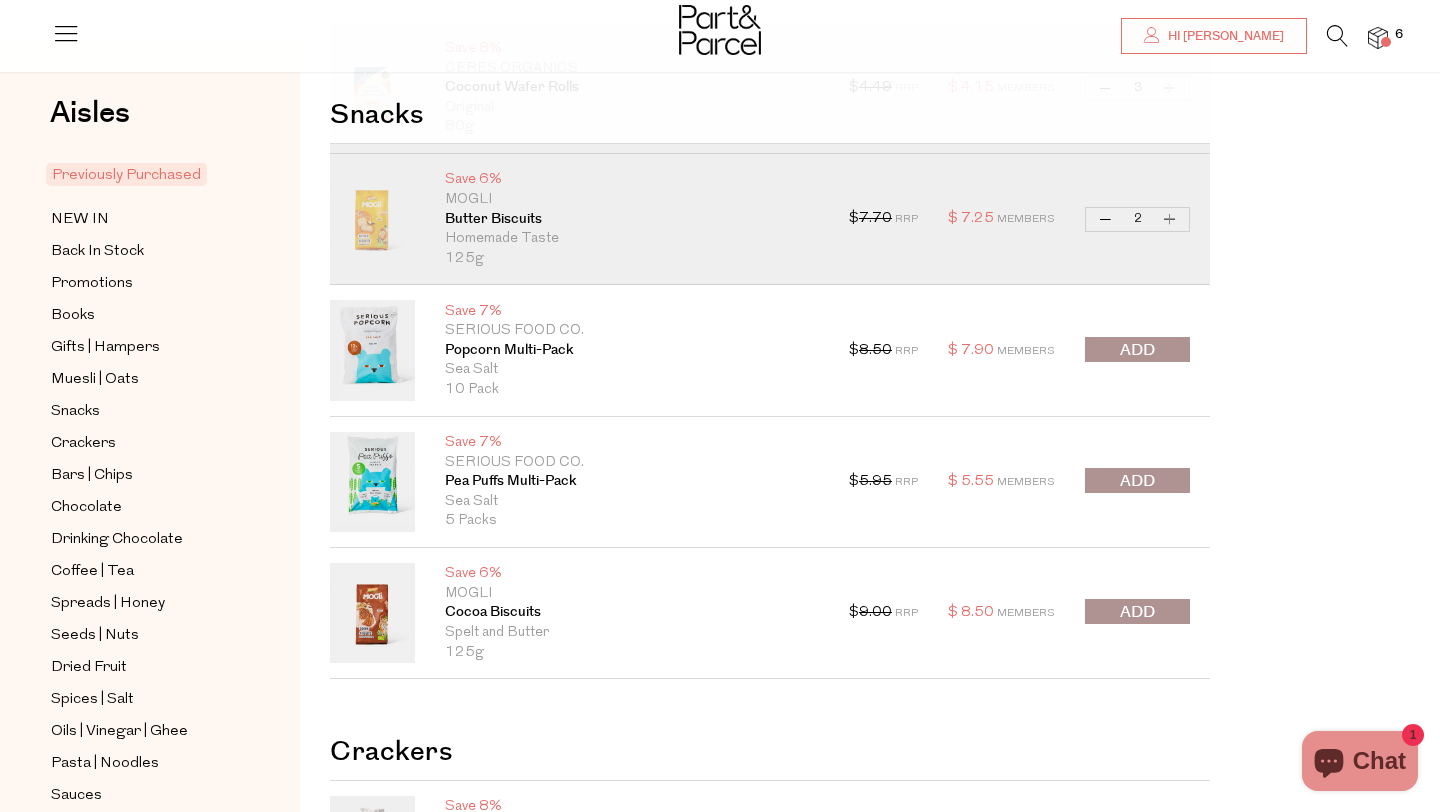 scroll, scrollTop: 188, scrollLeft: 0, axis: vertical 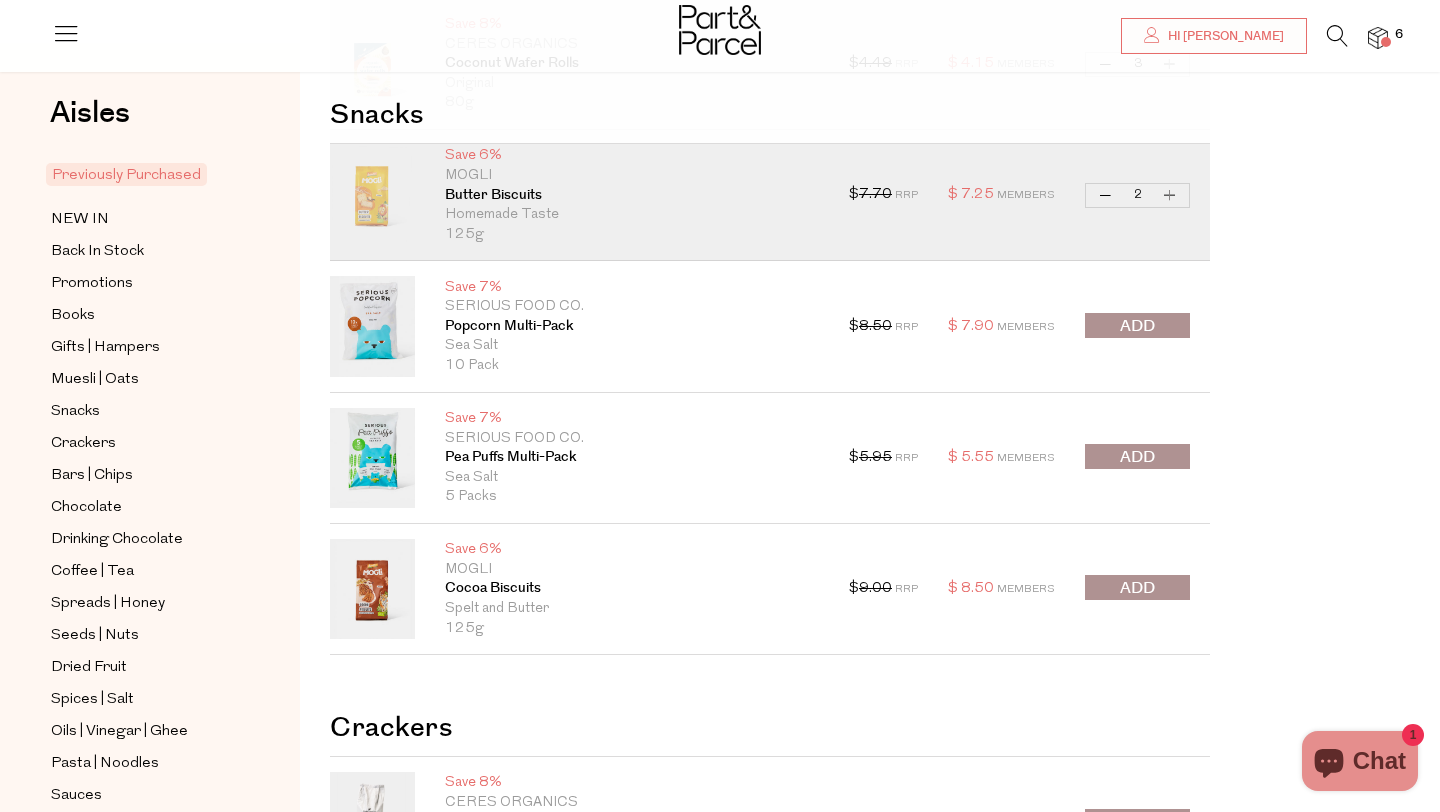 click at bounding box center [1137, 456] 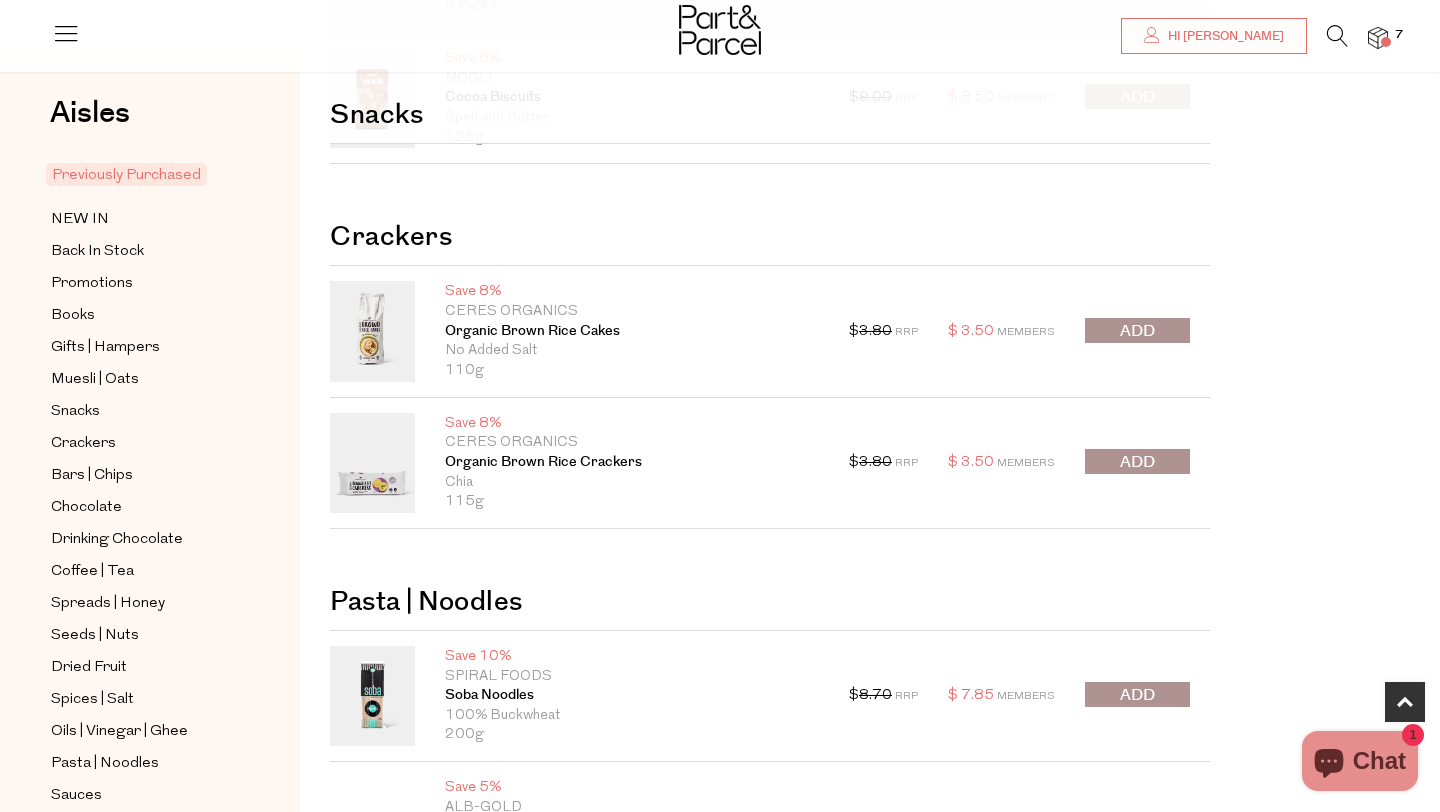 scroll, scrollTop: 680, scrollLeft: 0, axis: vertical 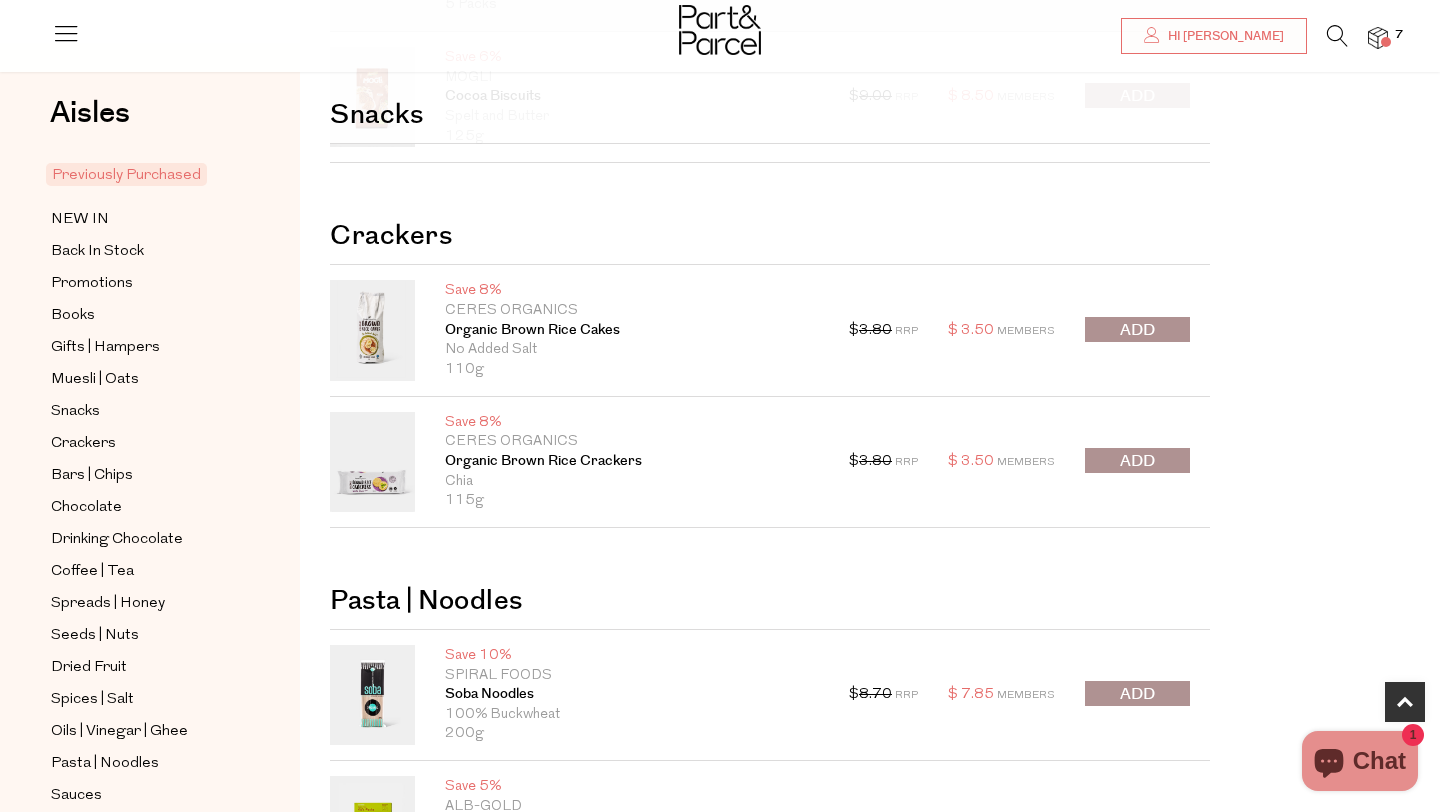 click at bounding box center (1137, 460) 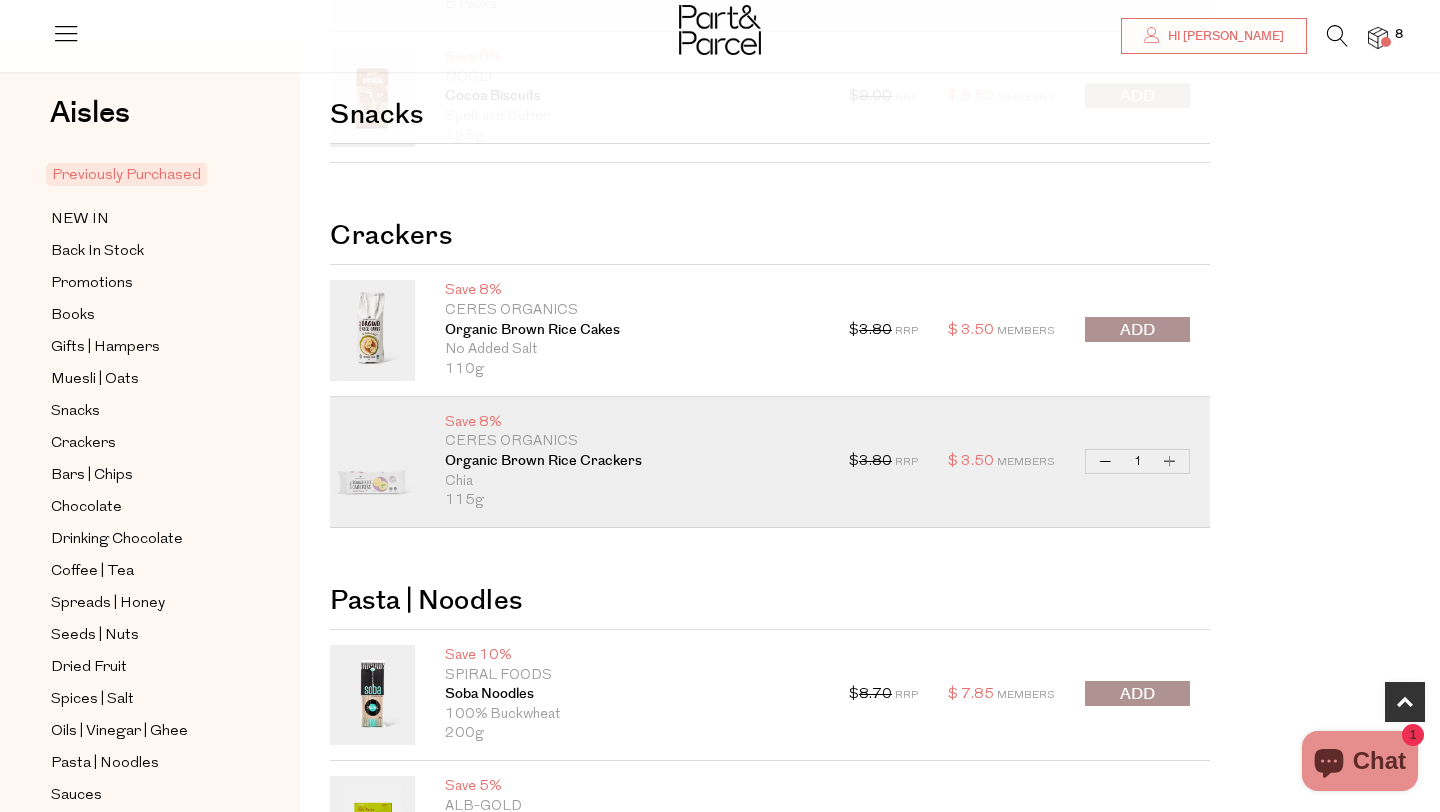 click on "Increase Organic Brown Rice Crackers" at bounding box center (1170, 461) 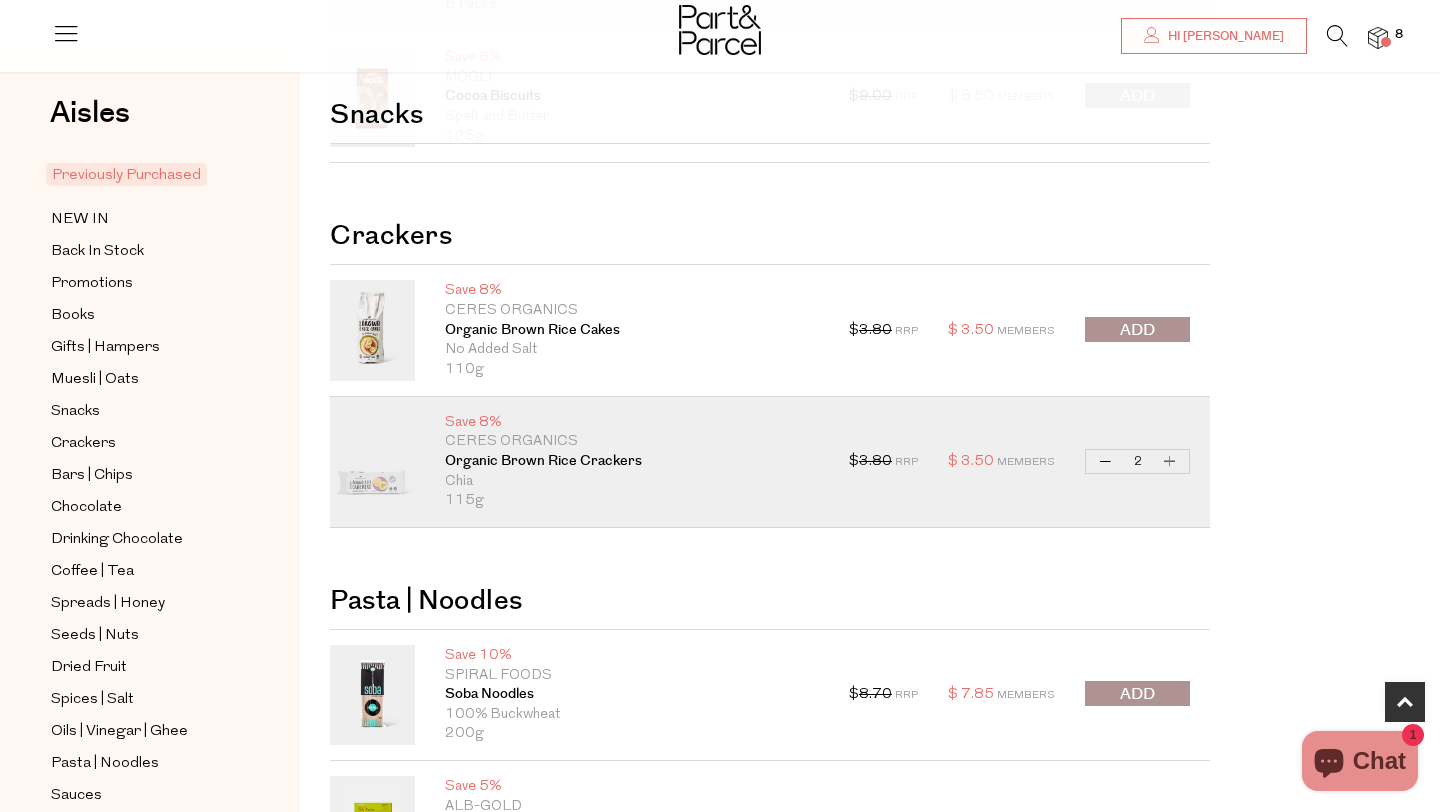 type on "2" 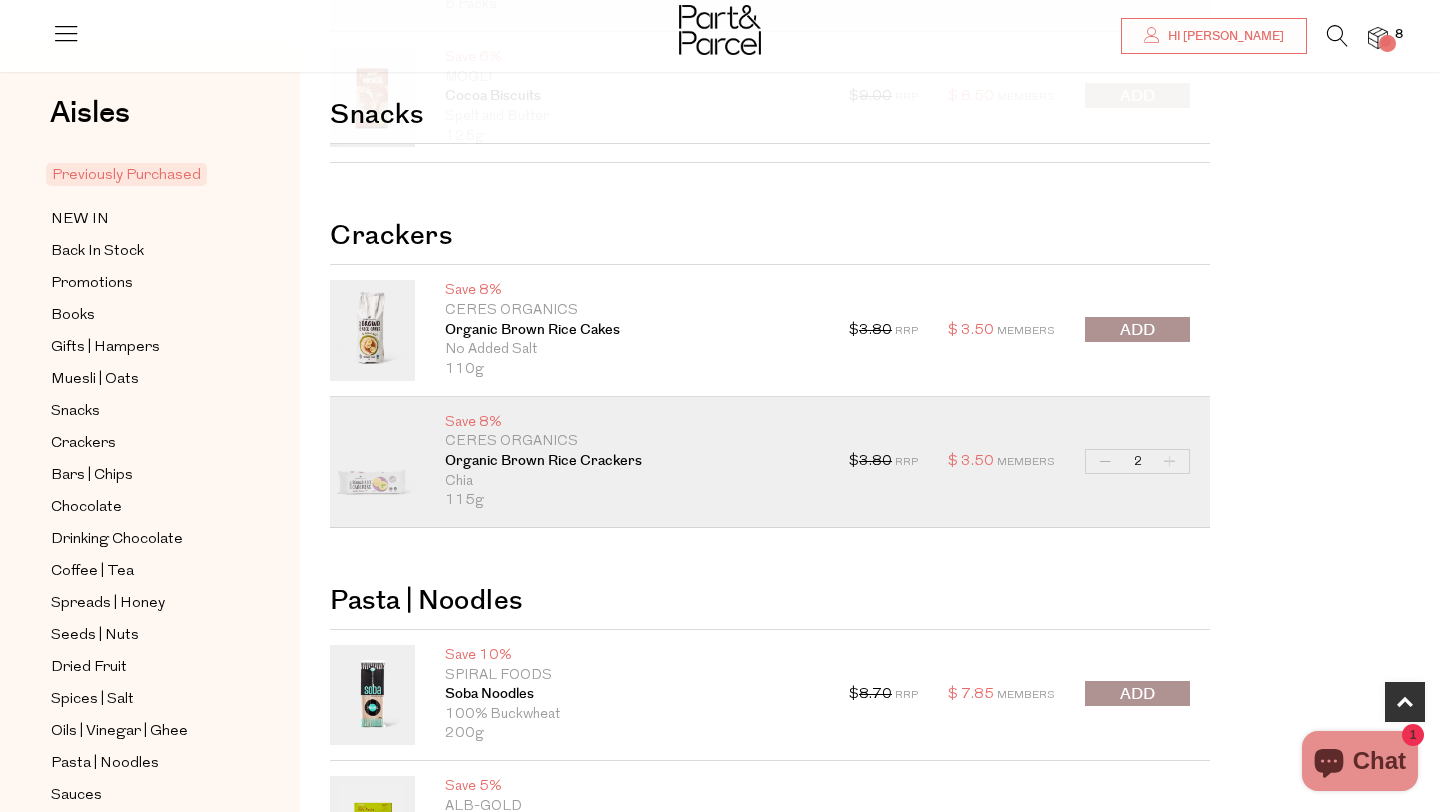 click on "Increase Organic Brown Rice Crackers" at bounding box center [1170, 461] 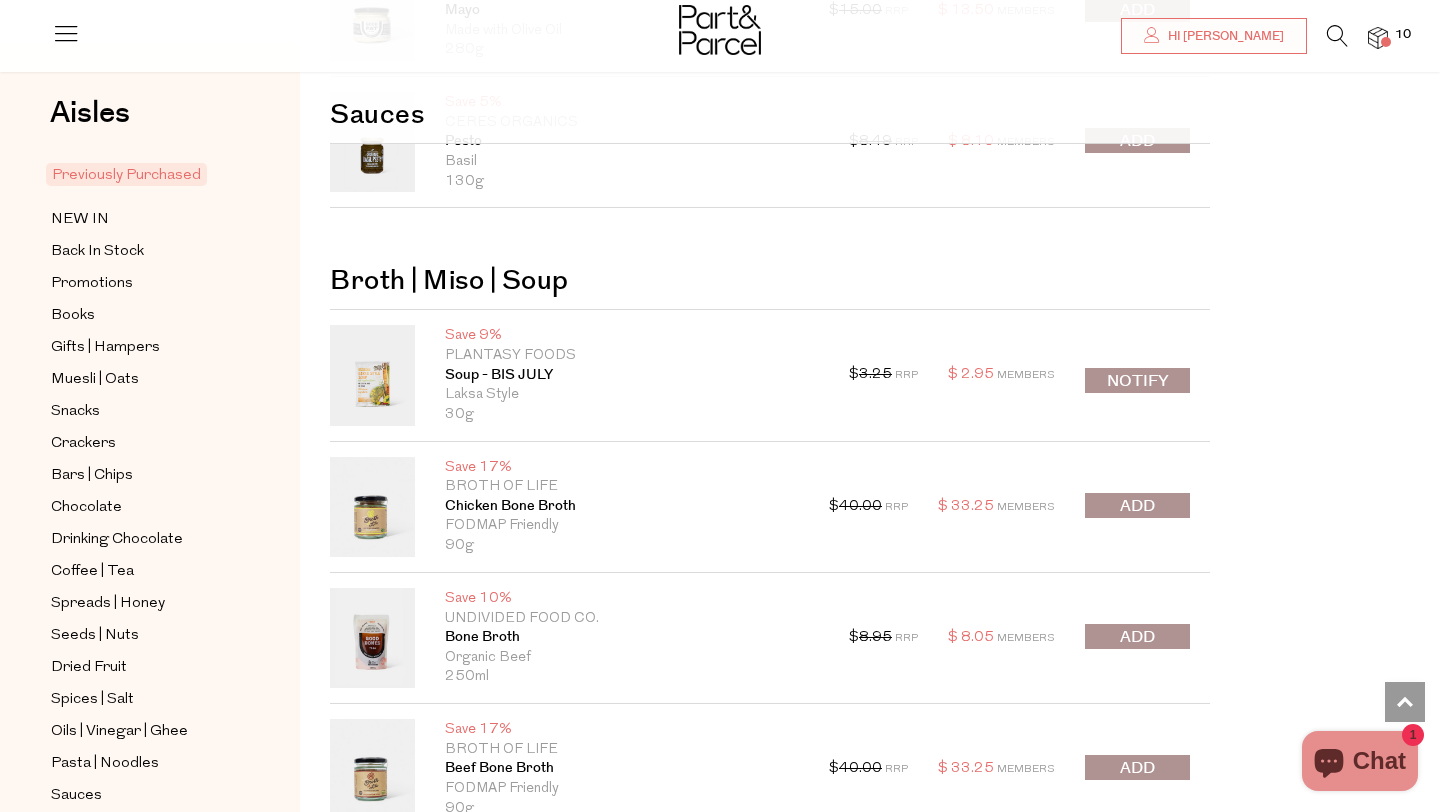 scroll, scrollTop: 2405, scrollLeft: 0, axis: vertical 